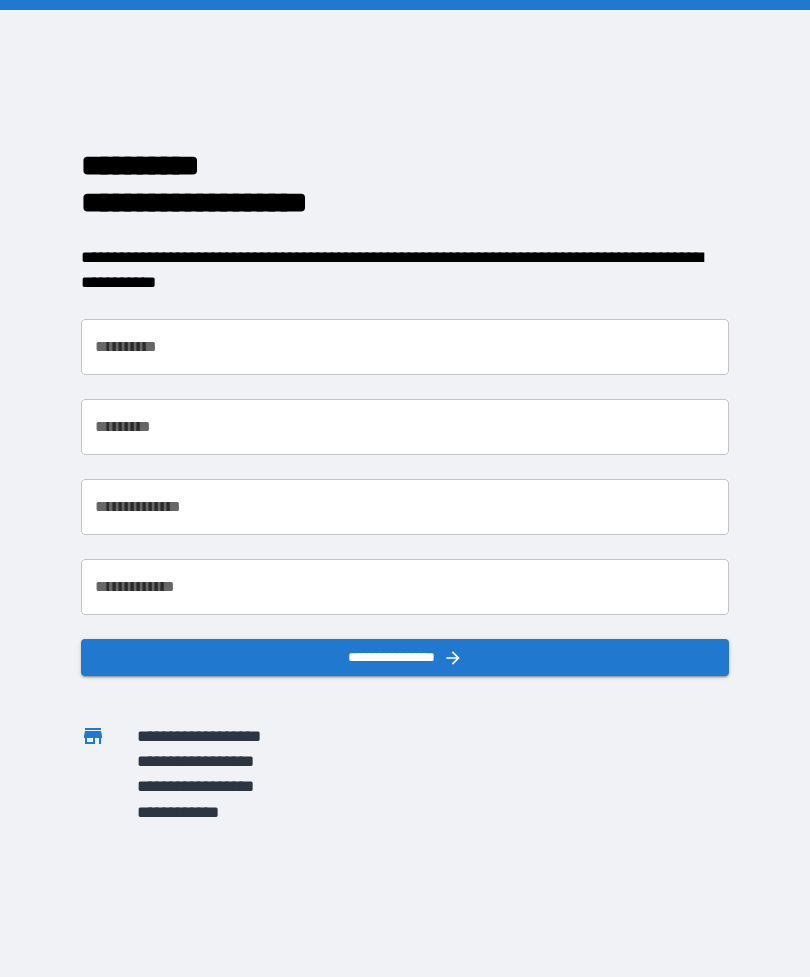 scroll, scrollTop: 0, scrollLeft: 0, axis: both 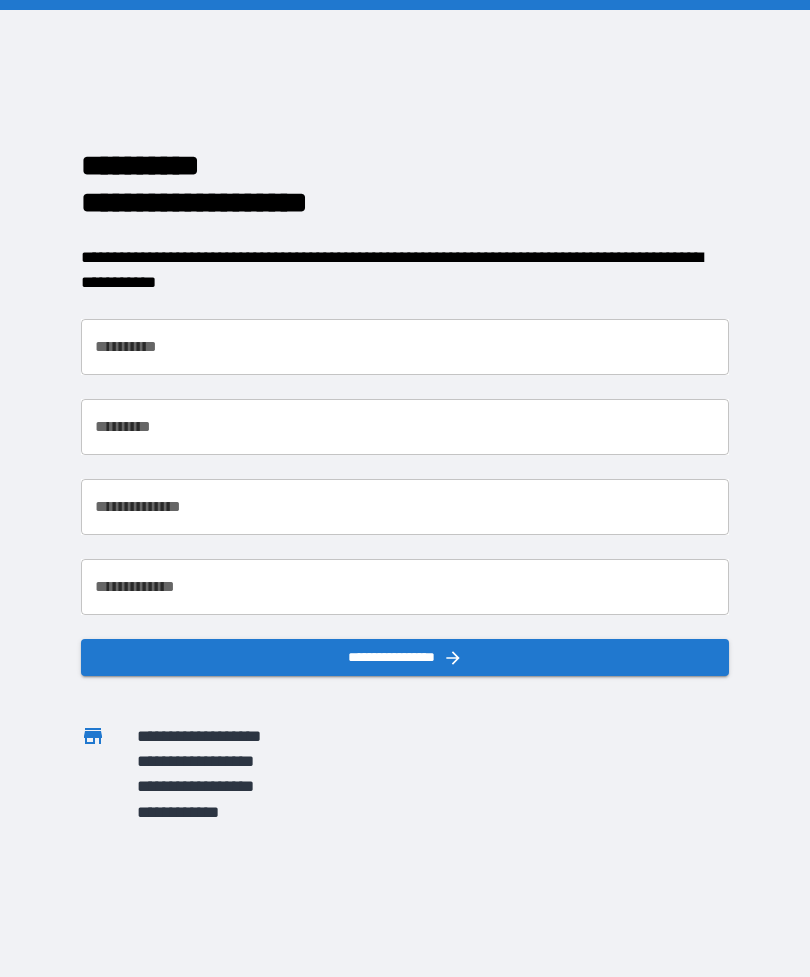 click on "**********" at bounding box center (405, 347) 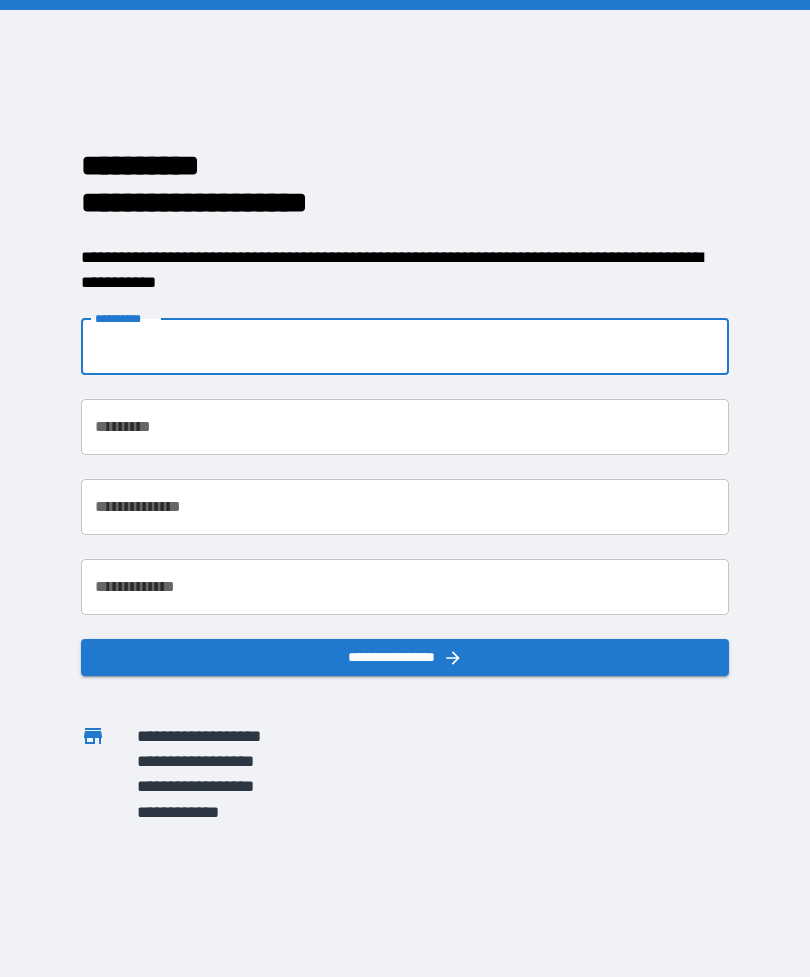 click on "**********" at bounding box center [405, 347] 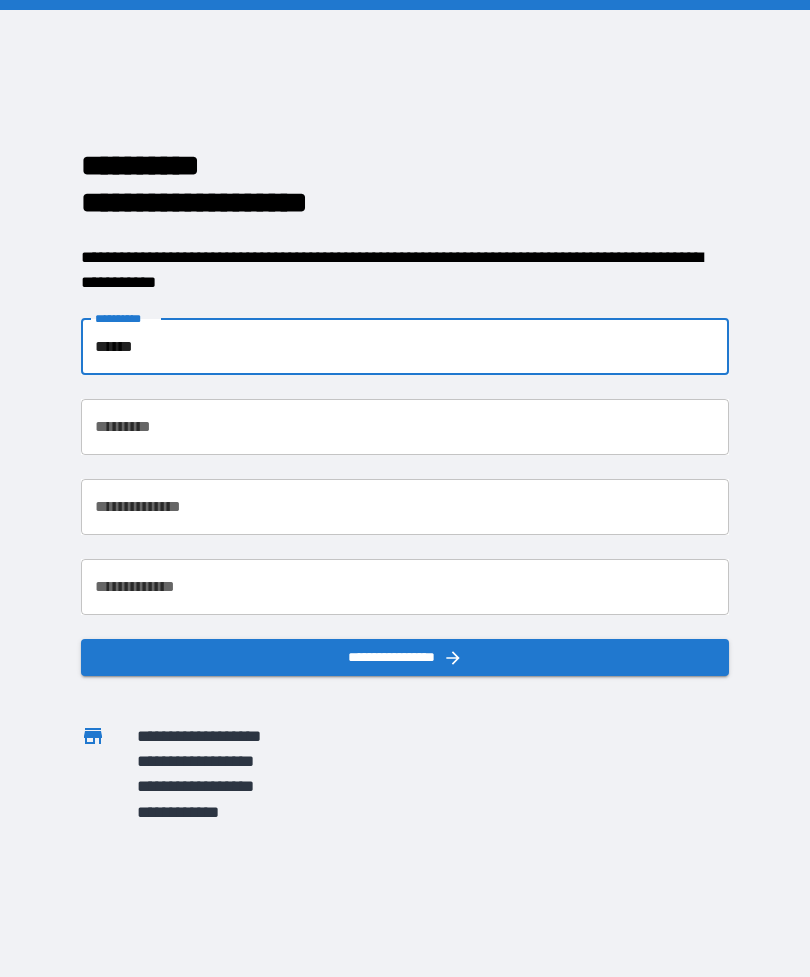 type on "*****" 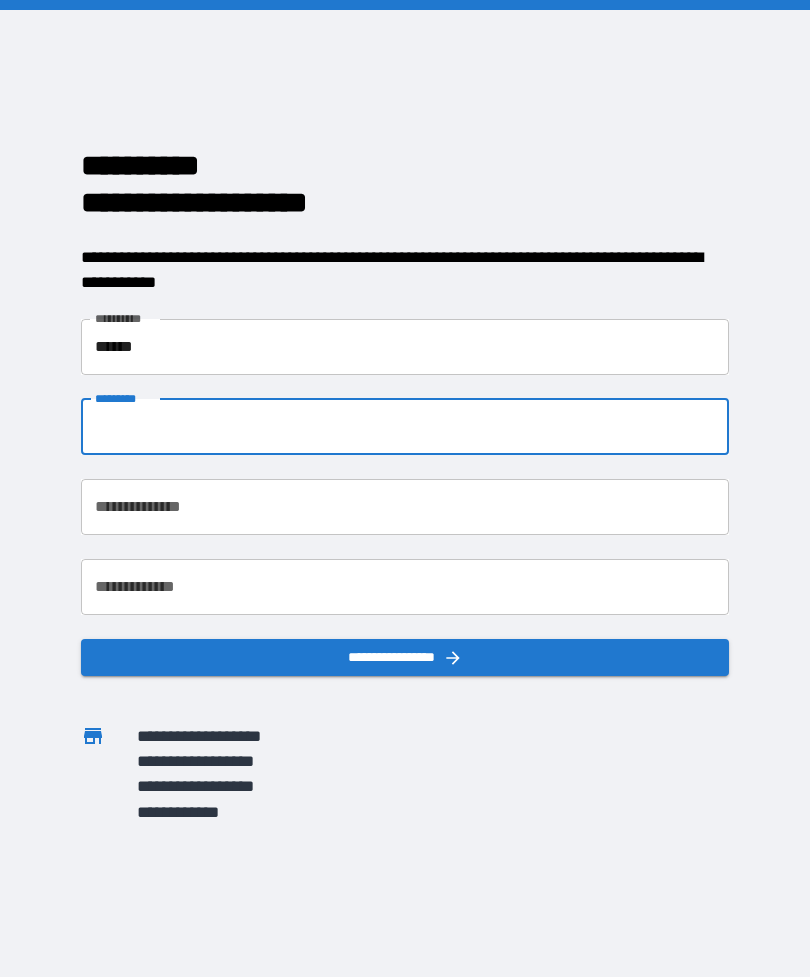 type on "******" 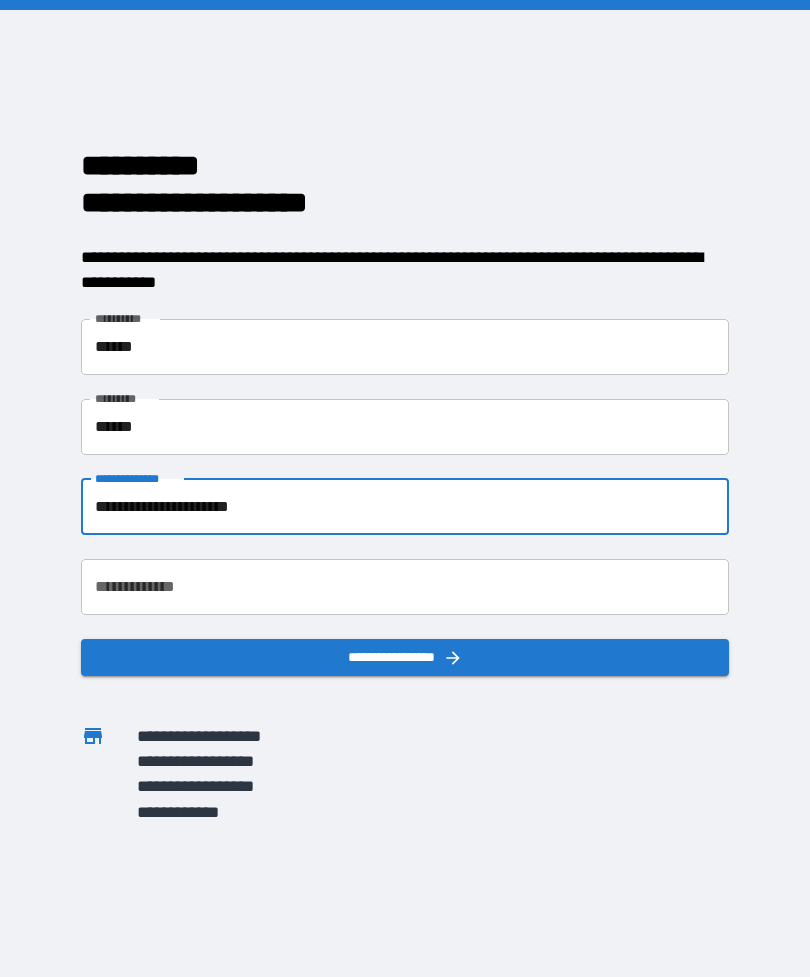 type on "**********" 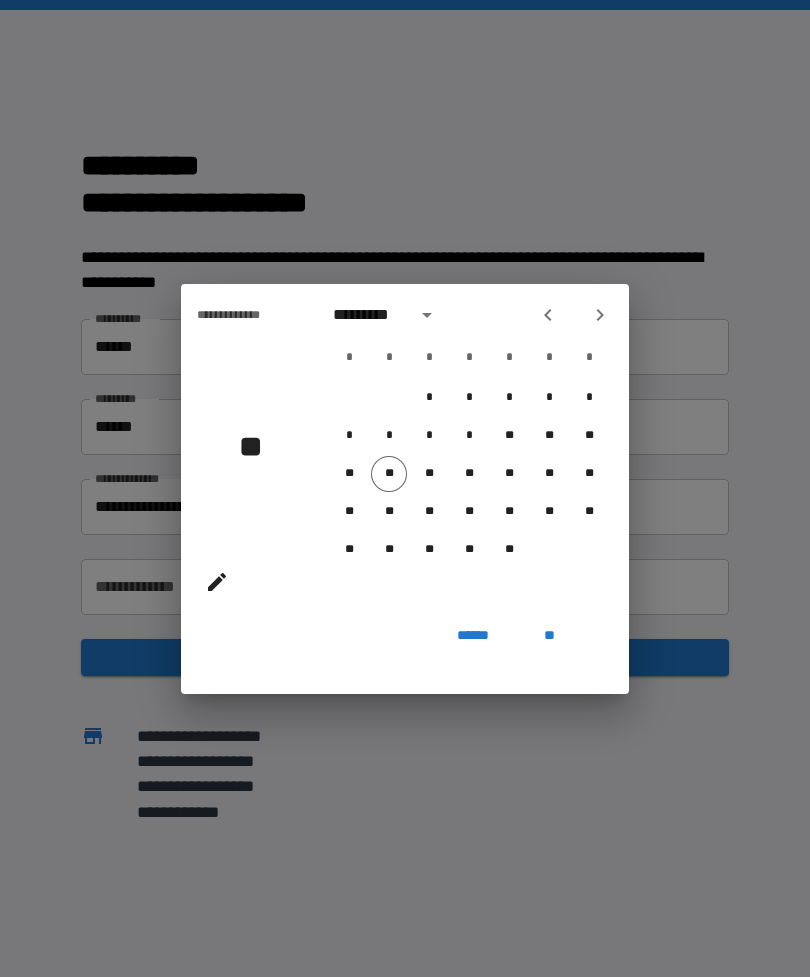 click on "*********" at bounding box center (368, 315) 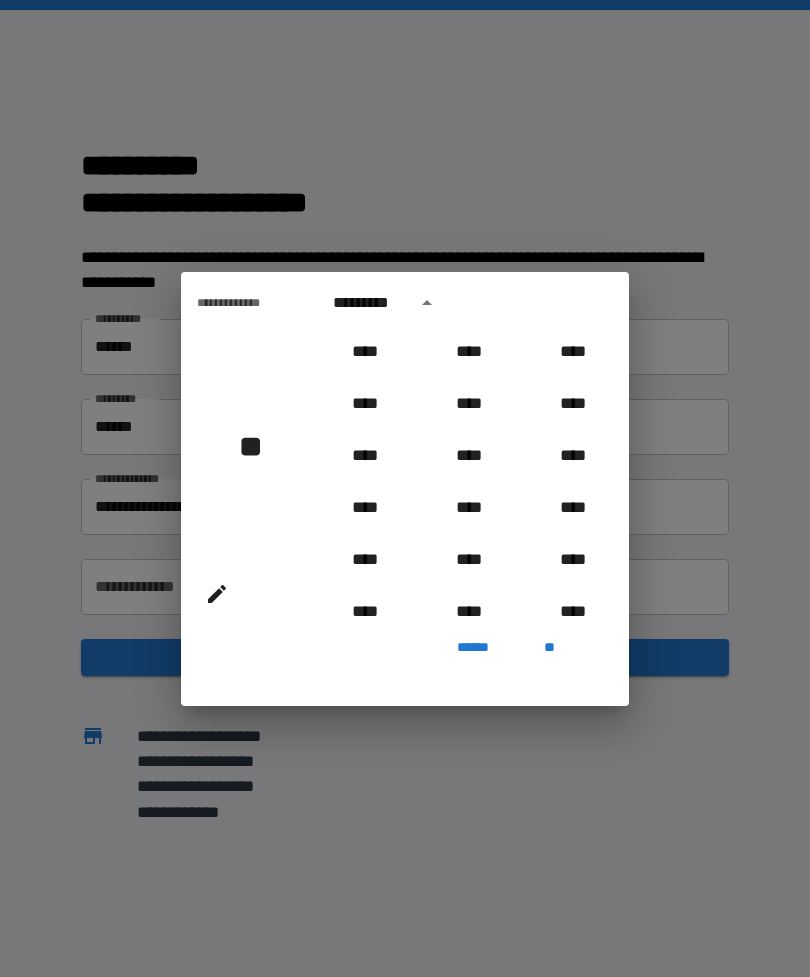 scroll, scrollTop: 2006, scrollLeft: 0, axis: vertical 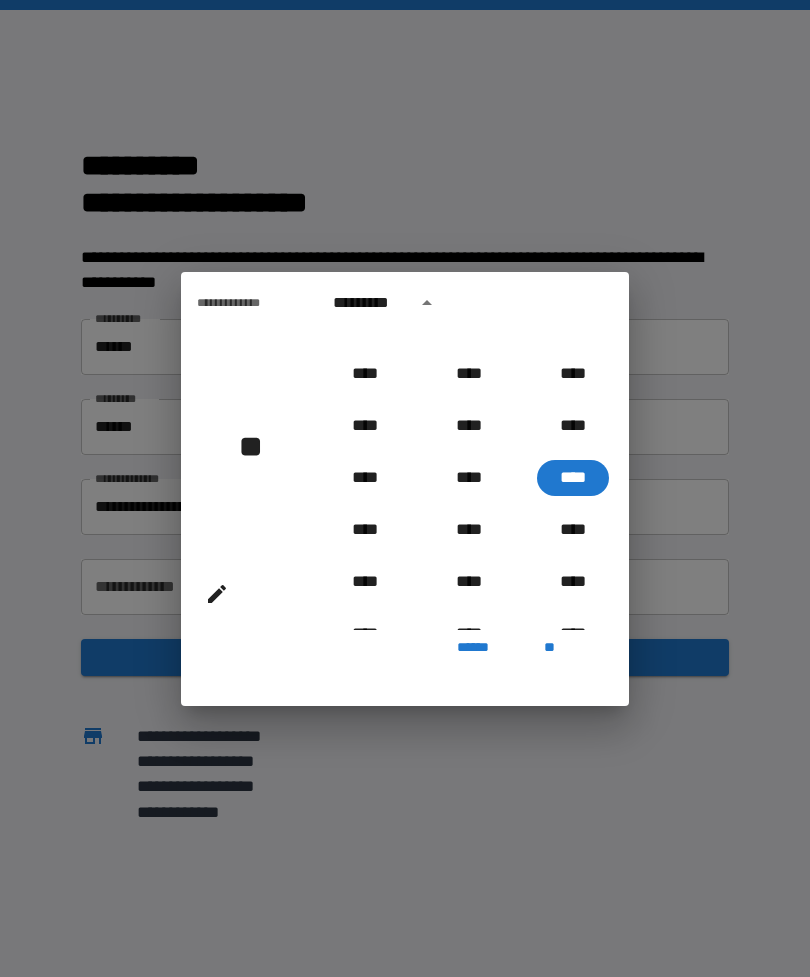 click 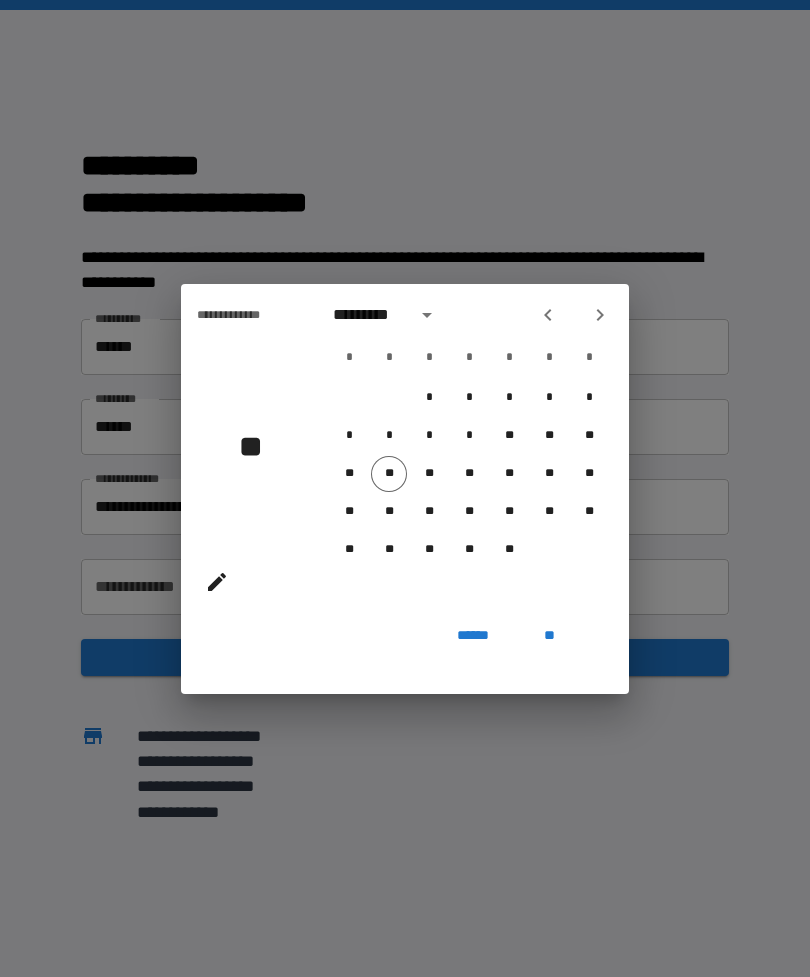click on "*********" at bounding box center [368, 315] 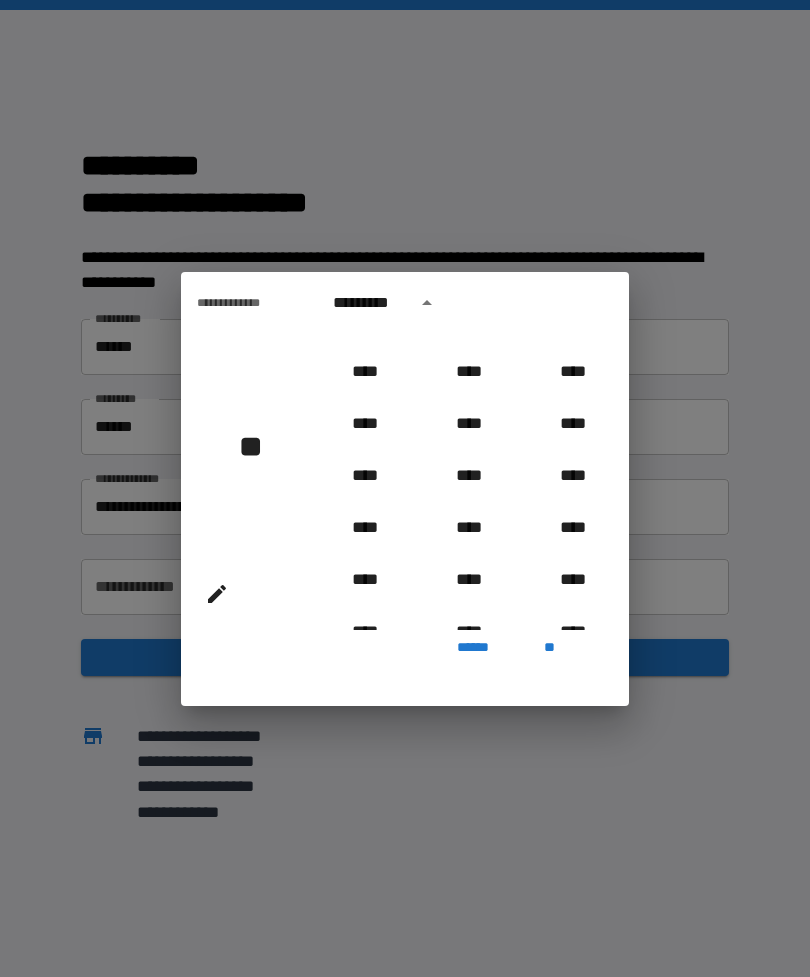scroll, scrollTop: 861, scrollLeft: 0, axis: vertical 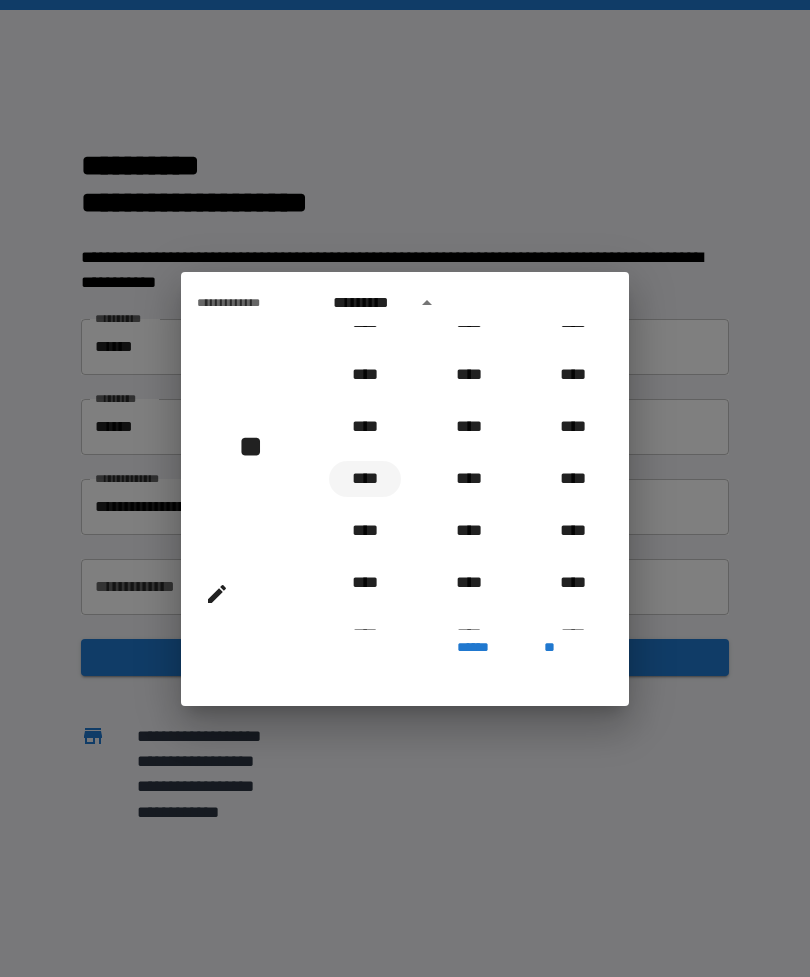 click on "****" at bounding box center [365, 479] 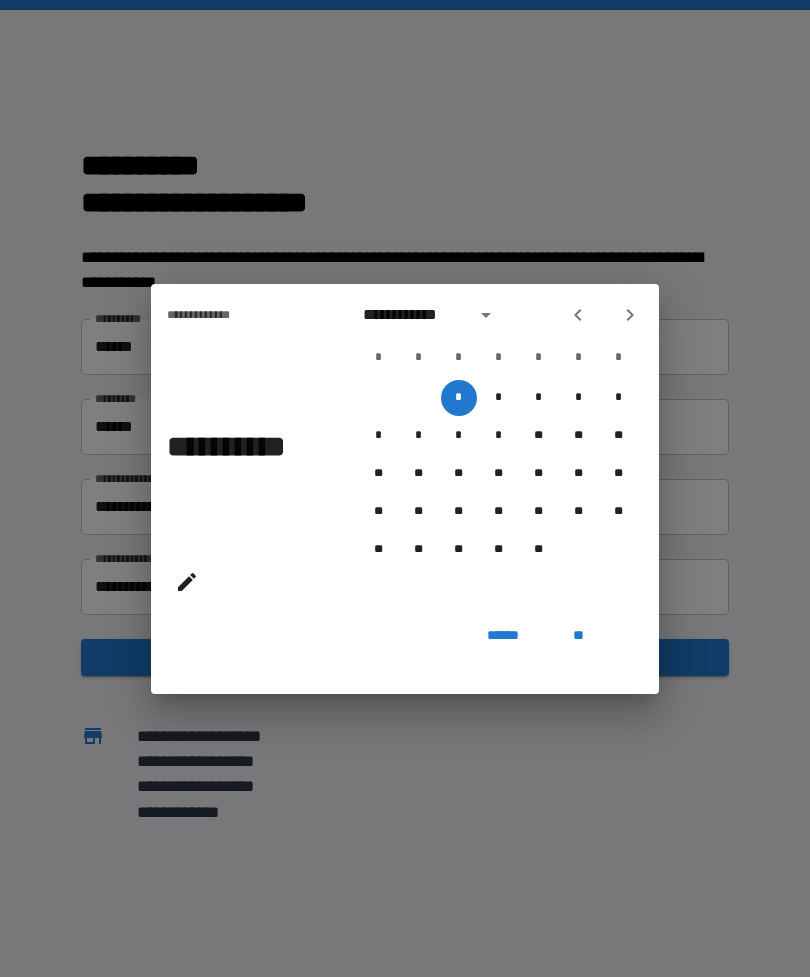 click 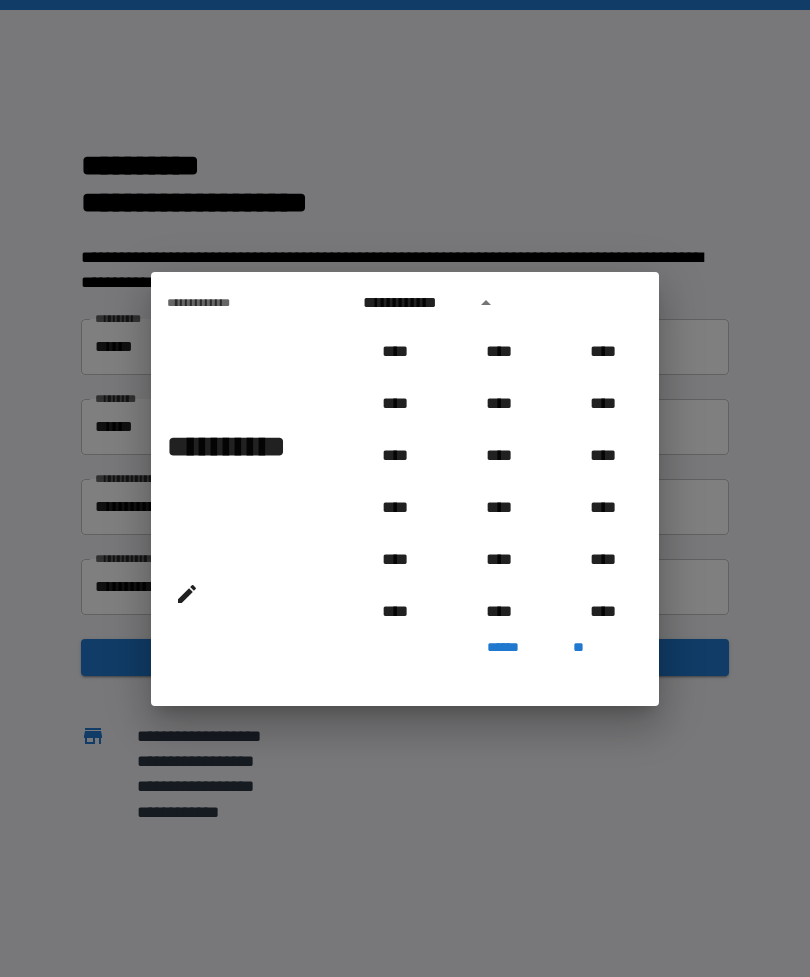 scroll, scrollTop: 862, scrollLeft: 0, axis: vertical 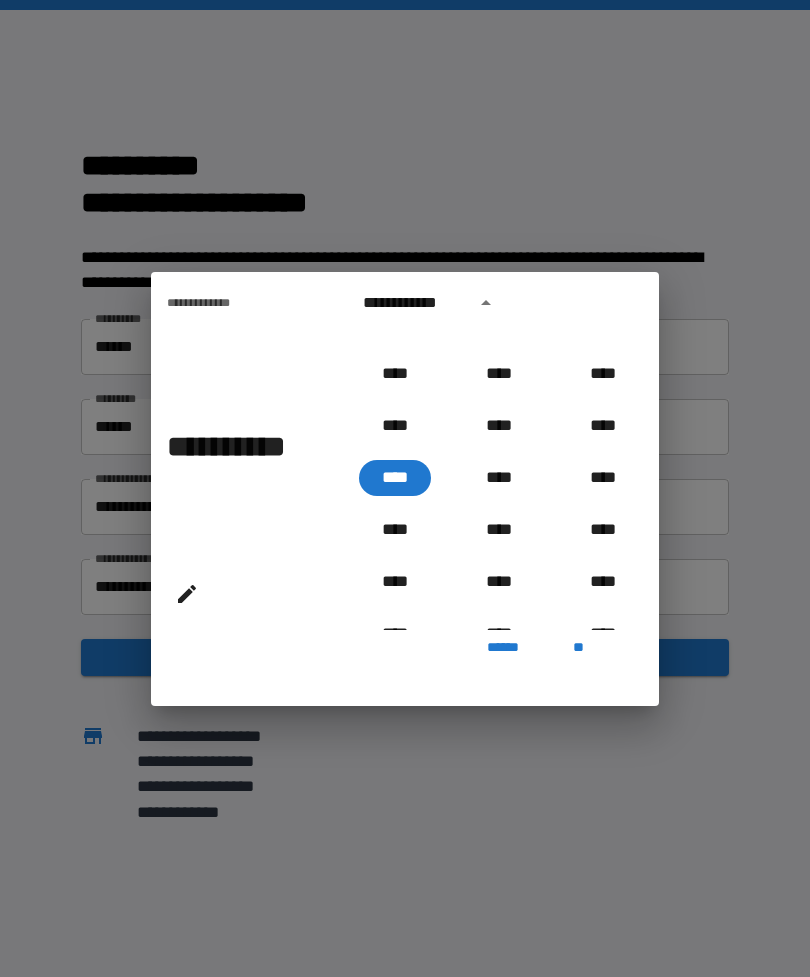 click 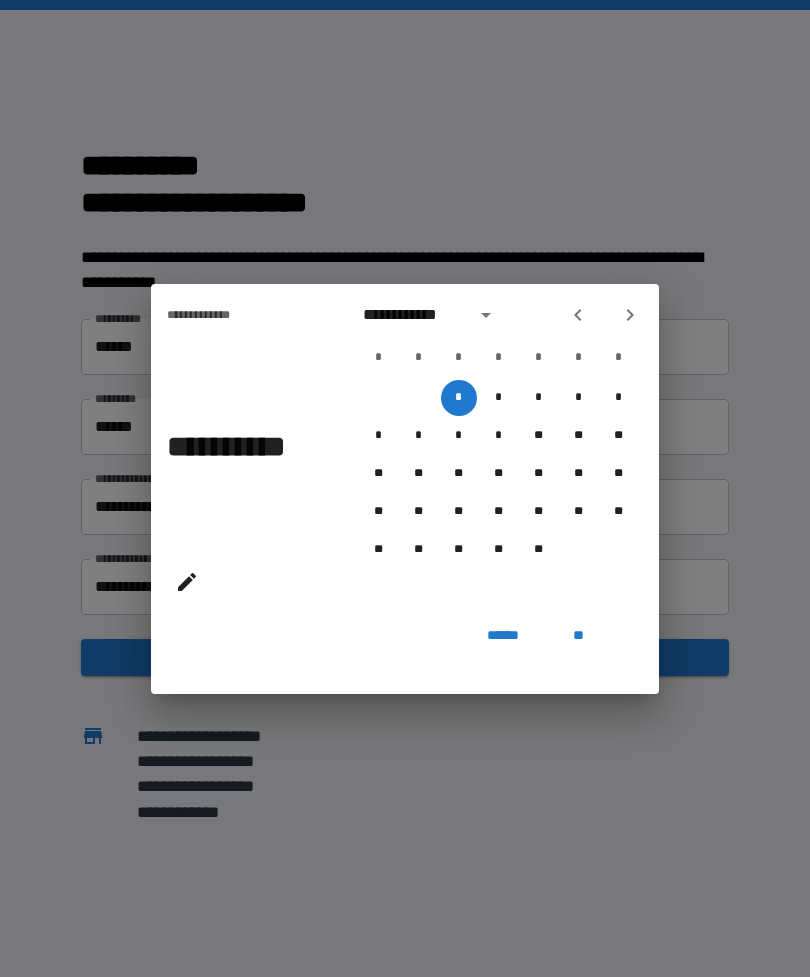 click on "**********" at bounding box center (413, 315) 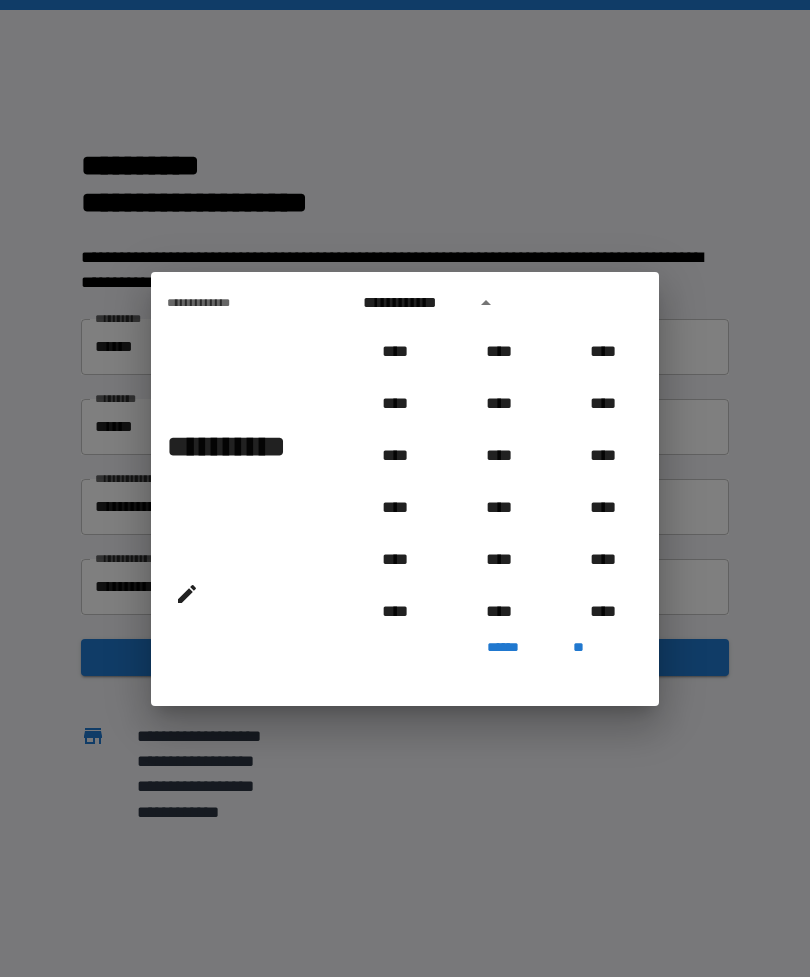 scroll, scrollTop: 862, scrollLeft: 0, axis: vertical 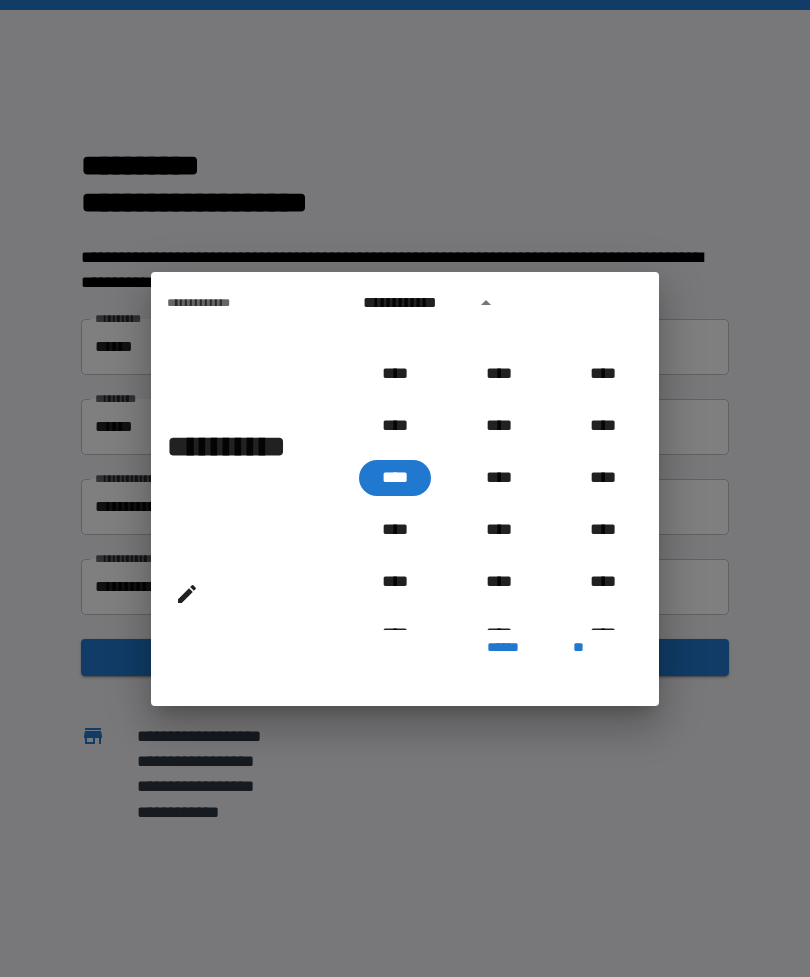 click on "**********" at bounding box center [413, 303] 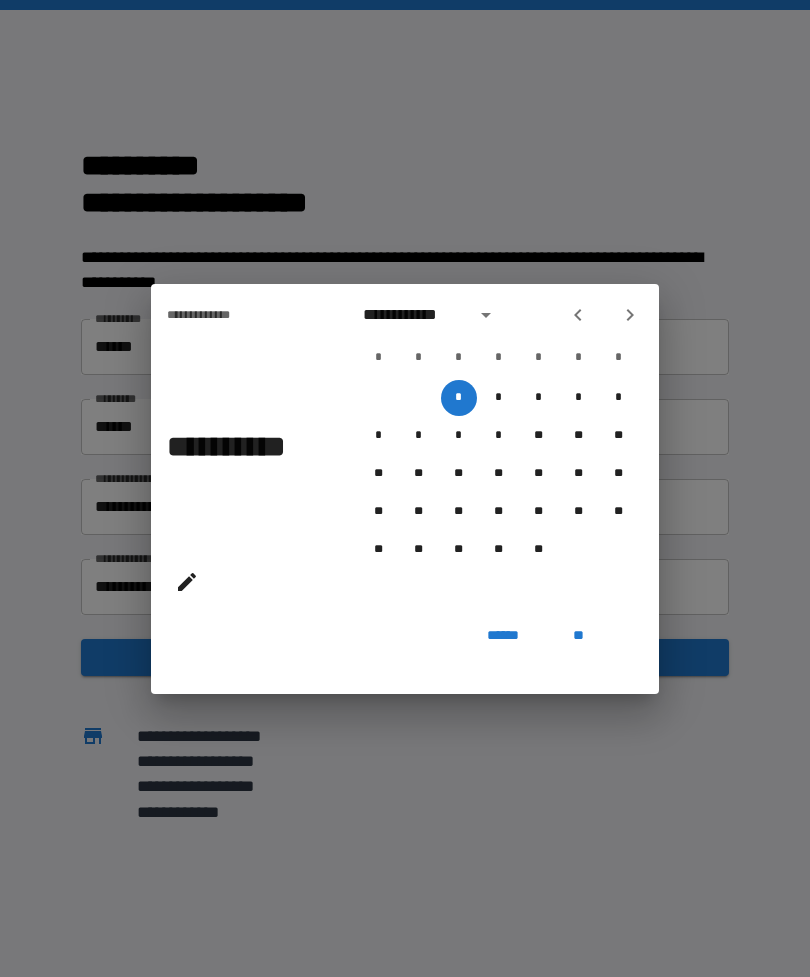 click 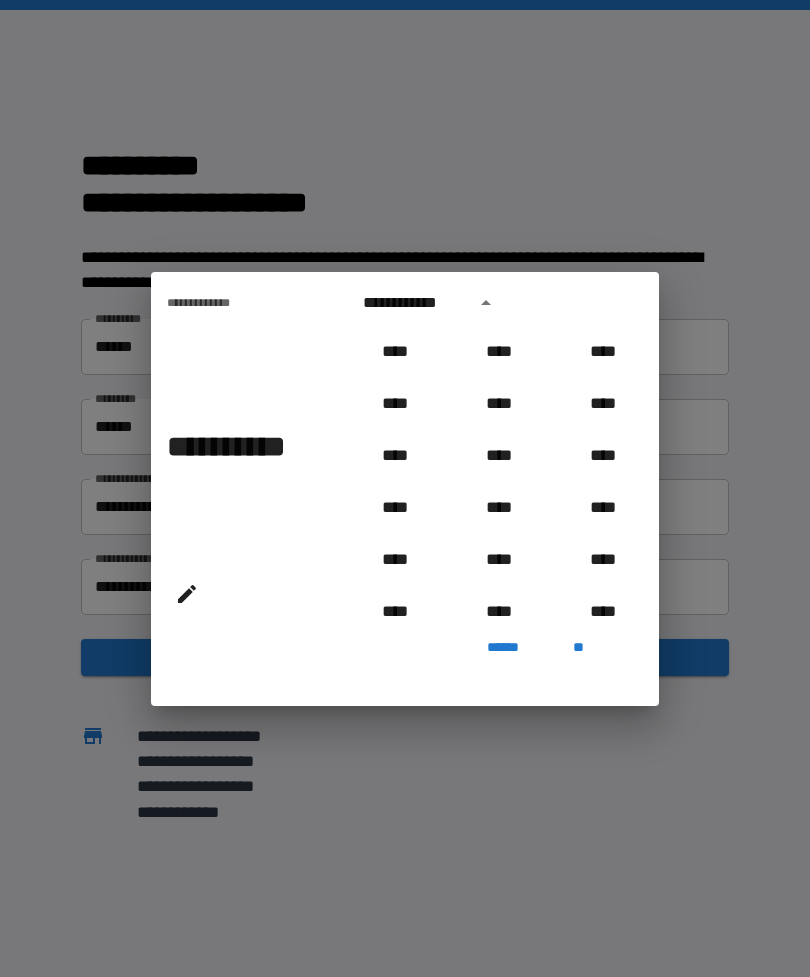 scroll, scrollTop: 862, scrollLeft: 0, axis: vertical 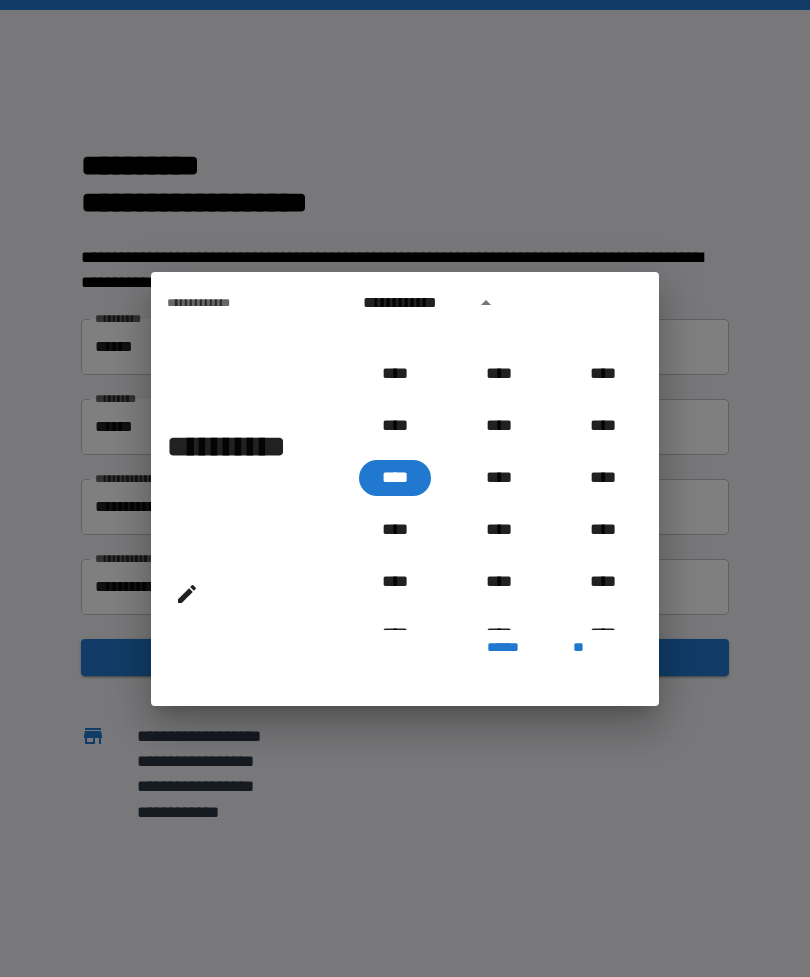 click at bounding box center (486, 303) 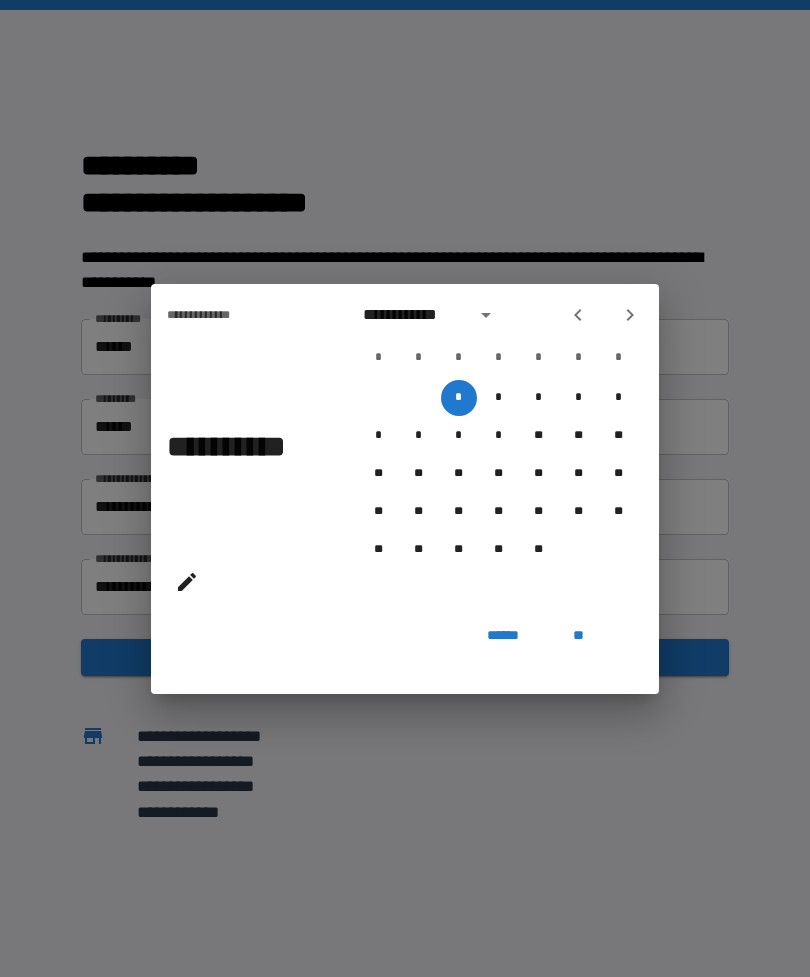 click 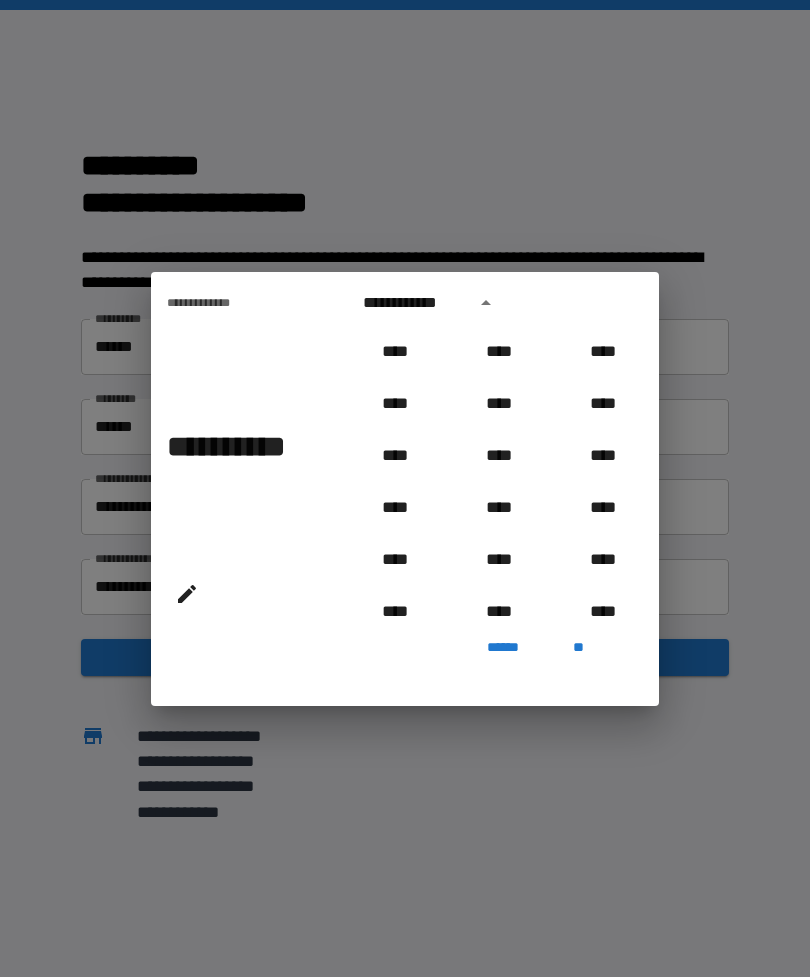 scroll, scrollTop: 862, scrollLeft: 0, axis: vertical 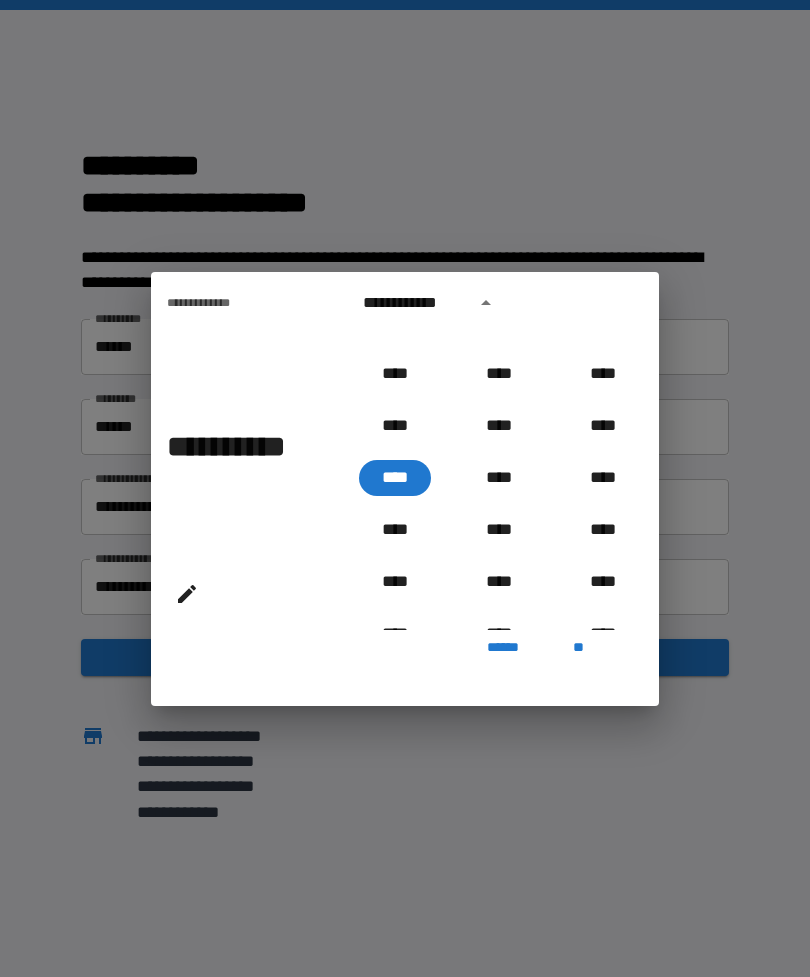 click on "**********" at bounding box center (413, 303) 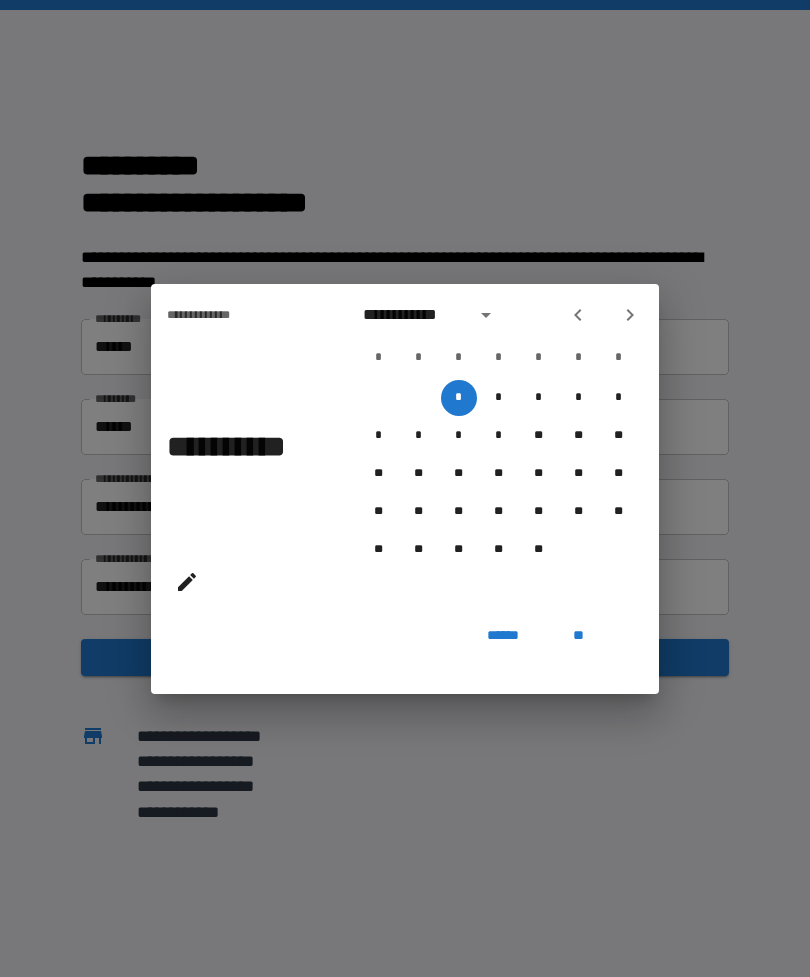 click 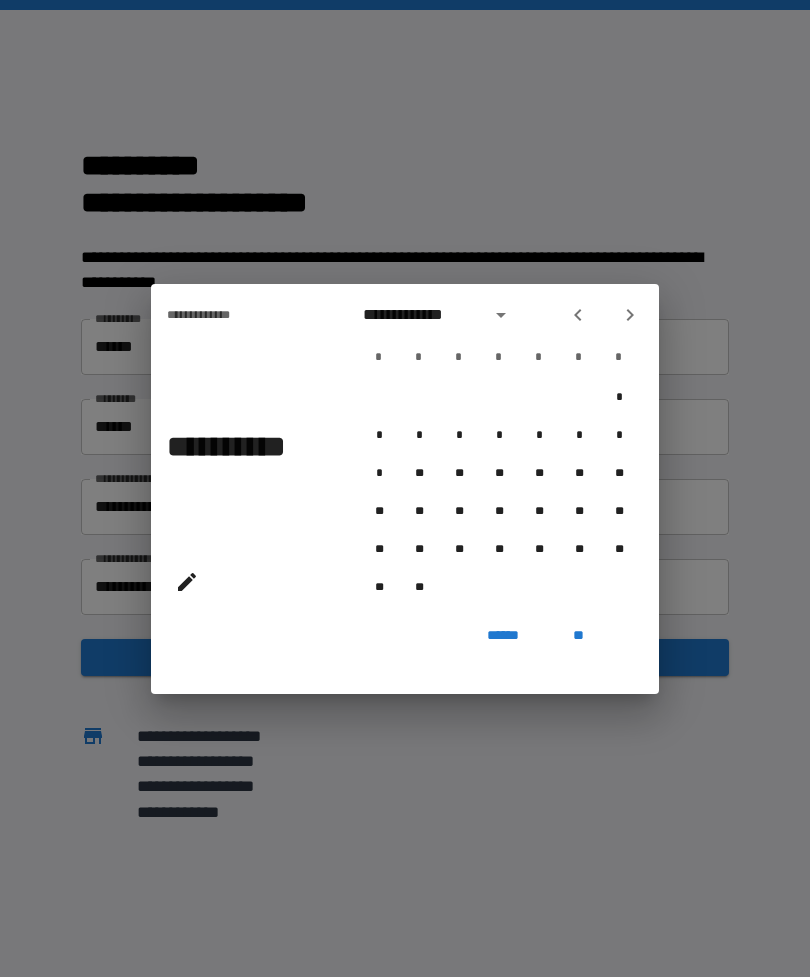click 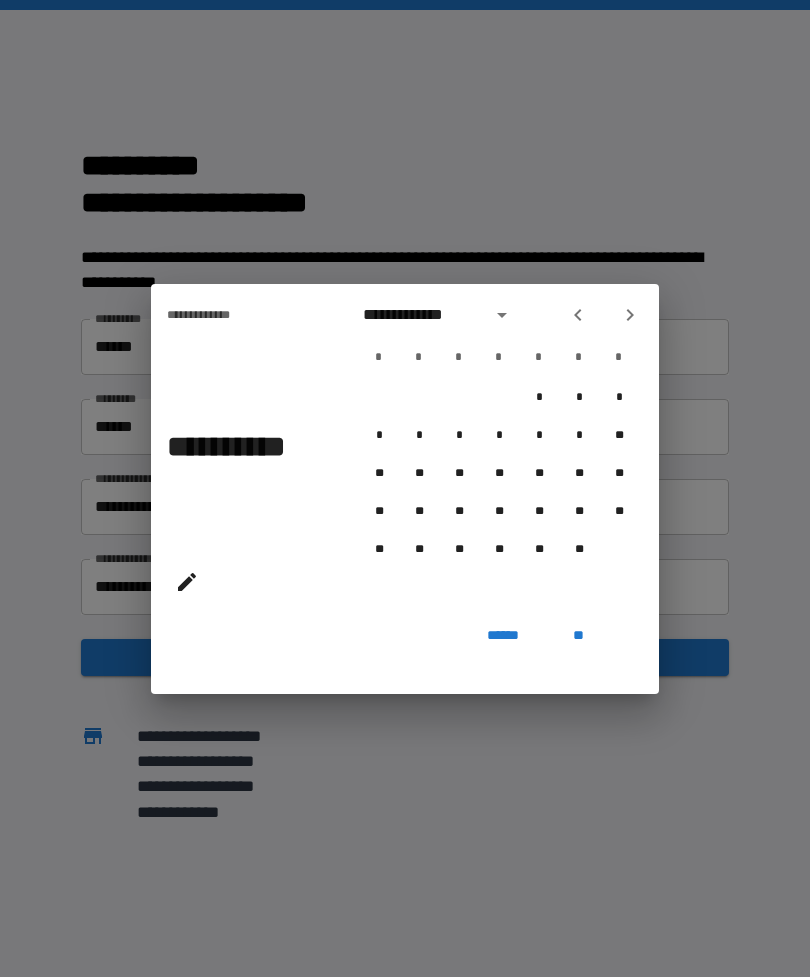 click 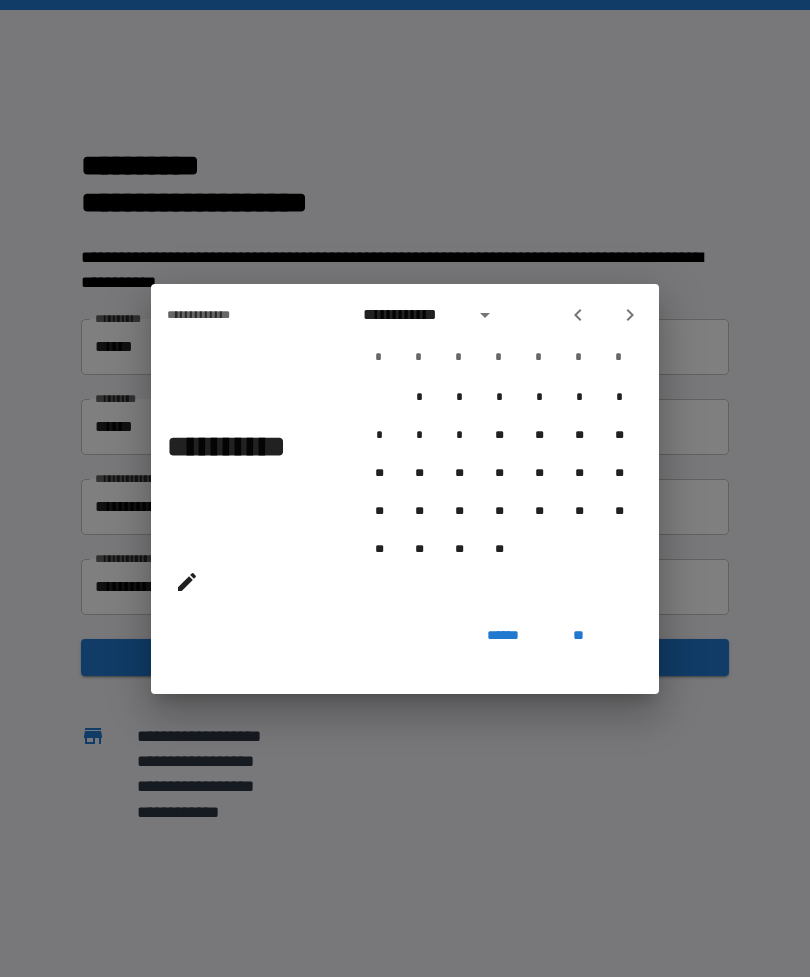 click 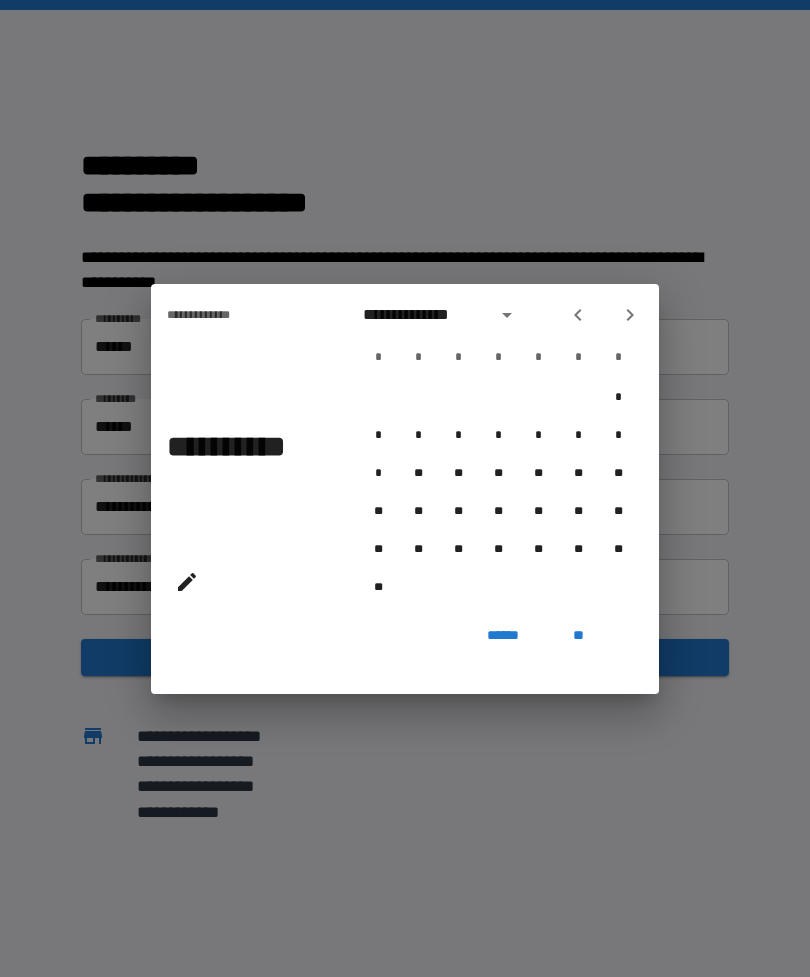 click at bounding box center (630, 315) 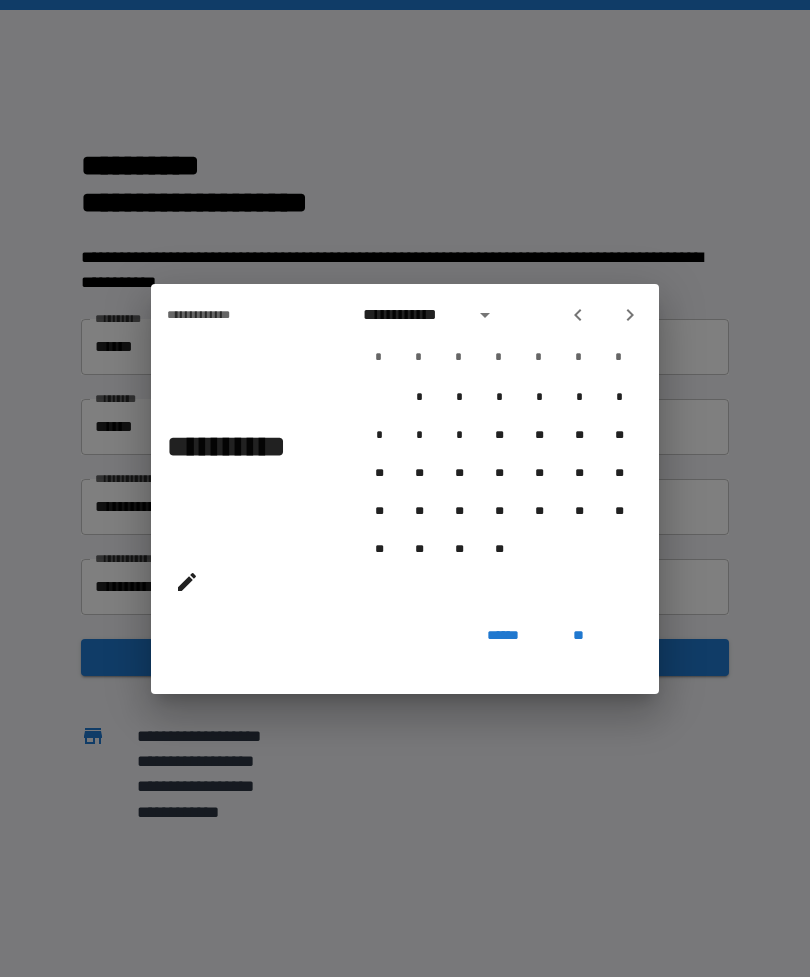 click 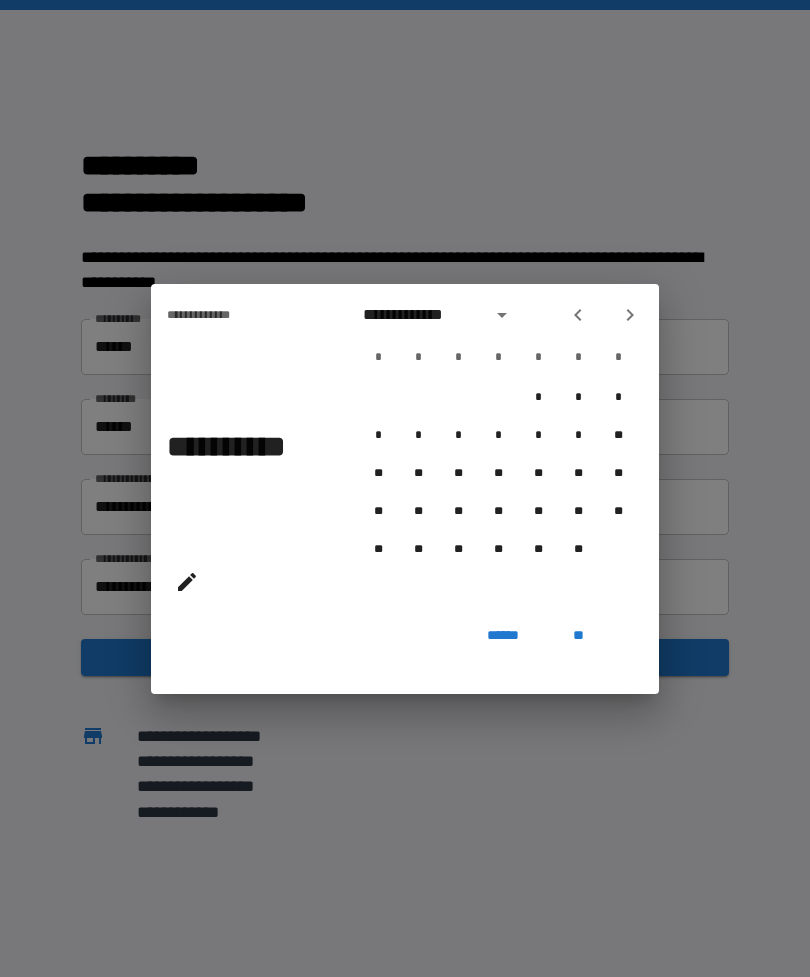 click 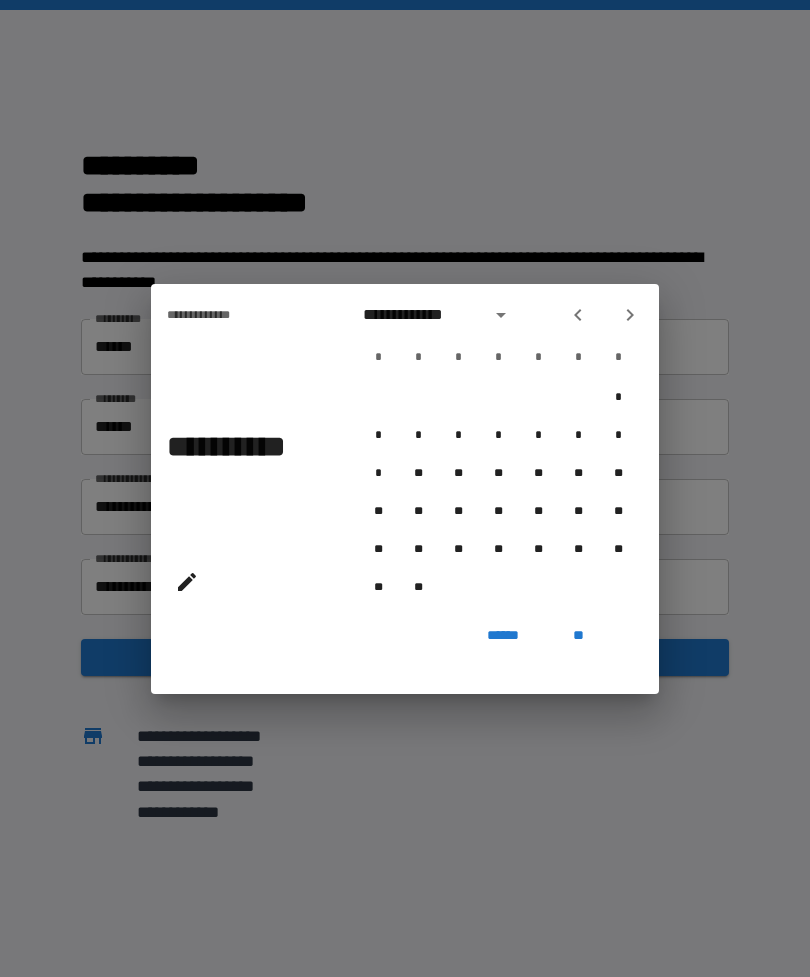click at bounding box center (630, 315) 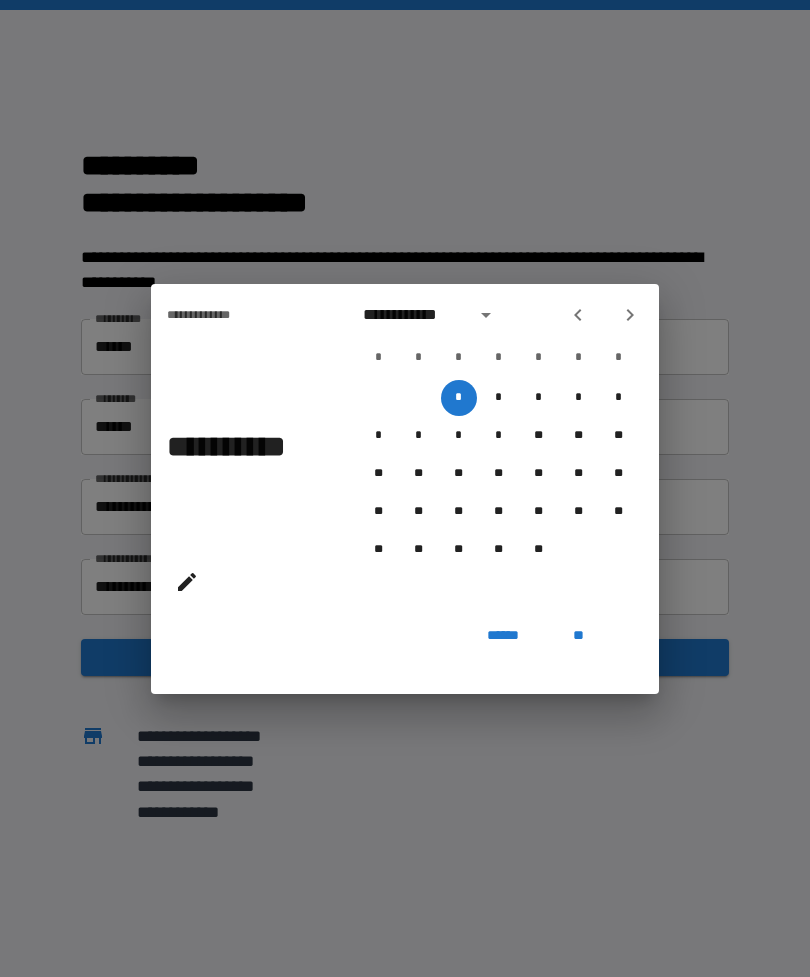click 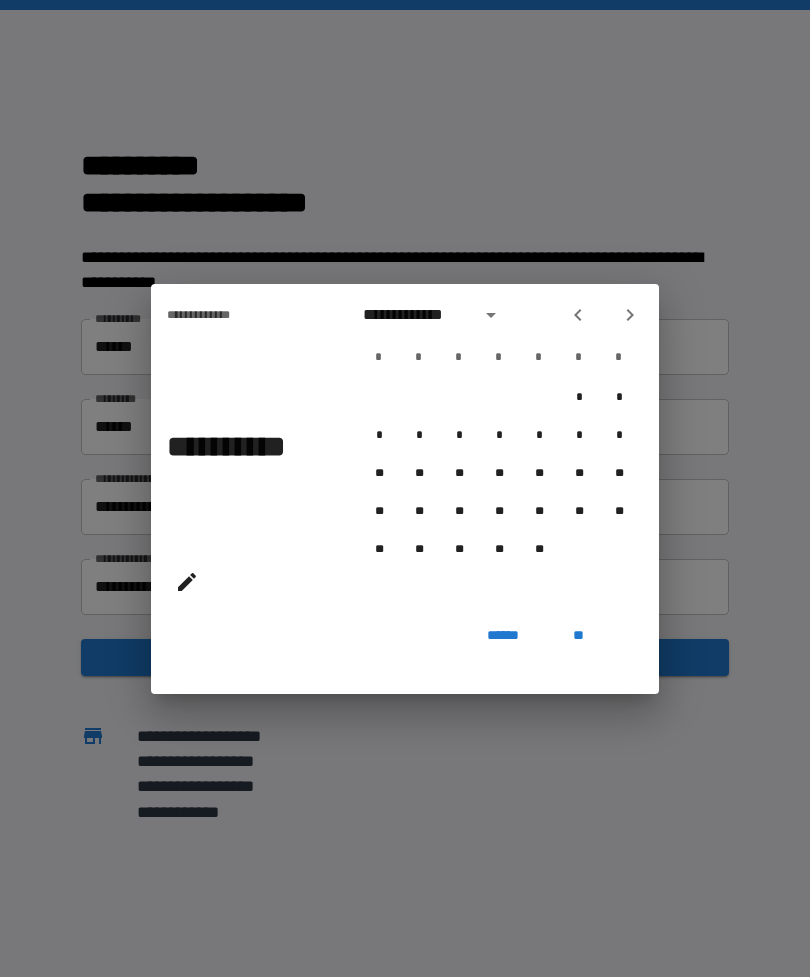 click 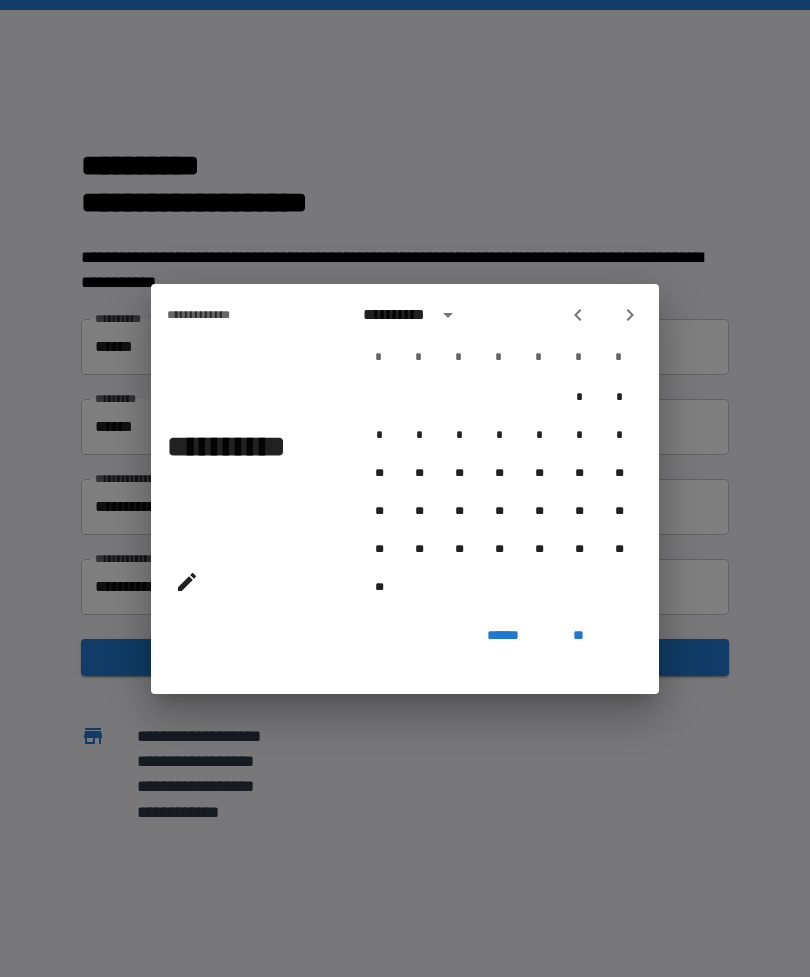 click 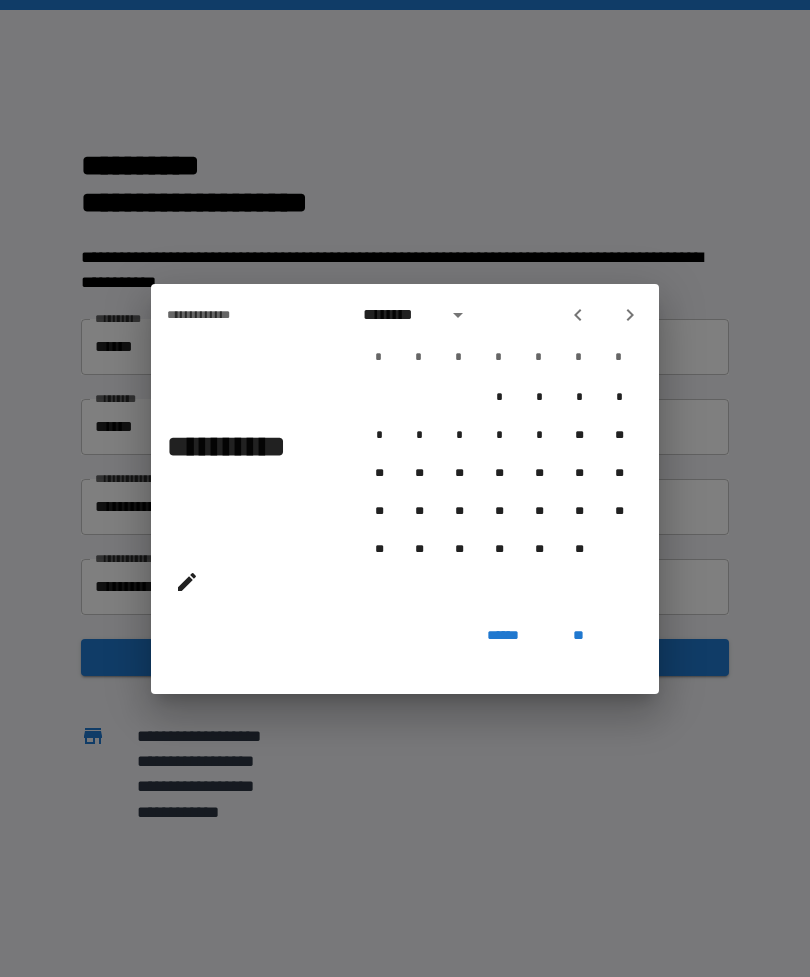 click 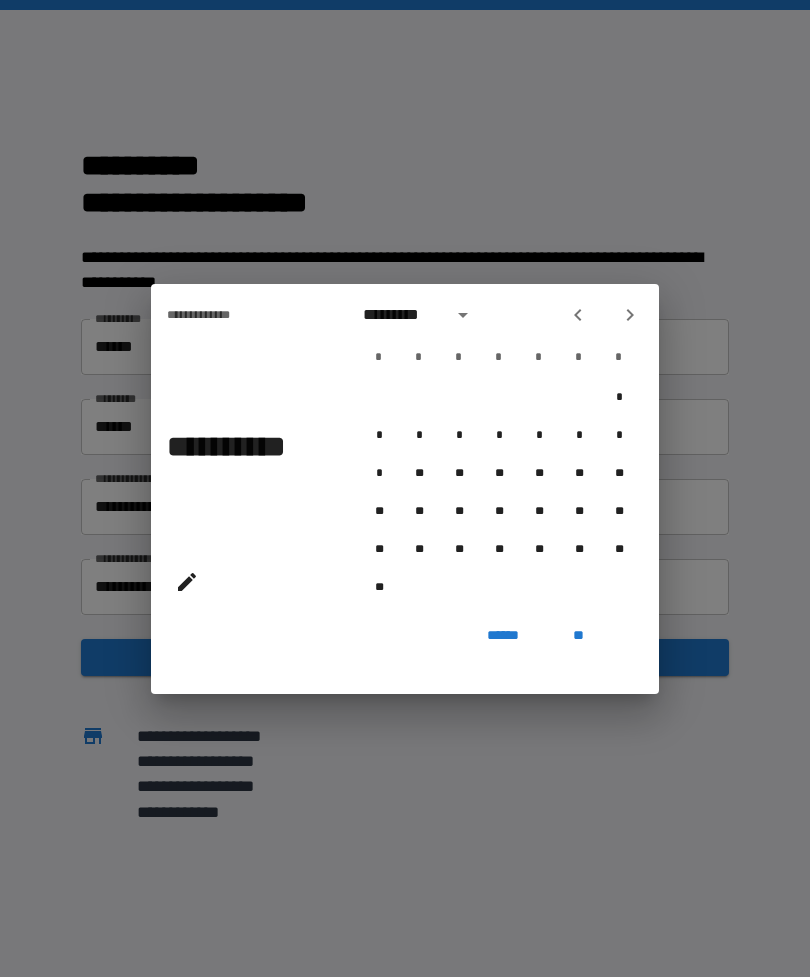 click 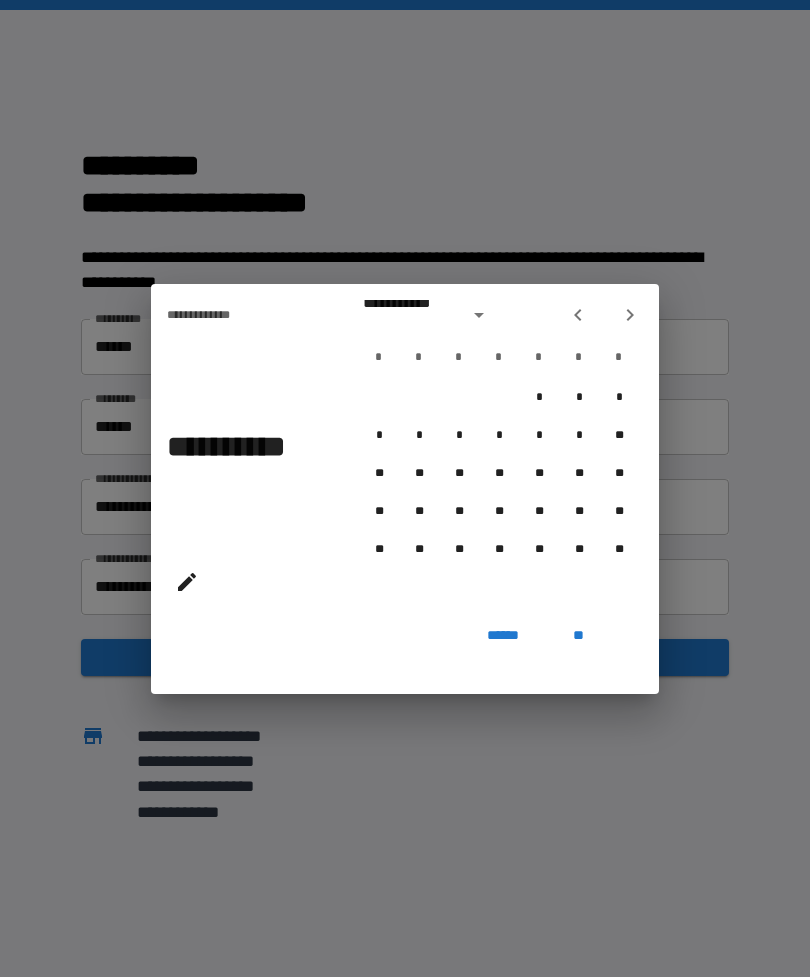 click 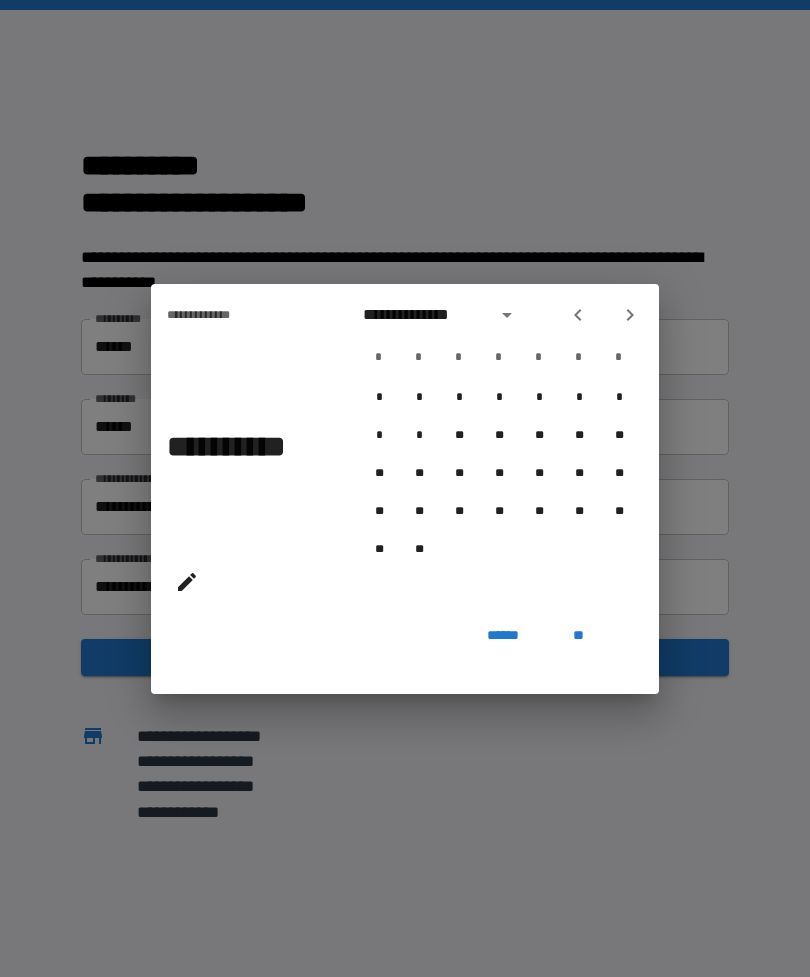 click 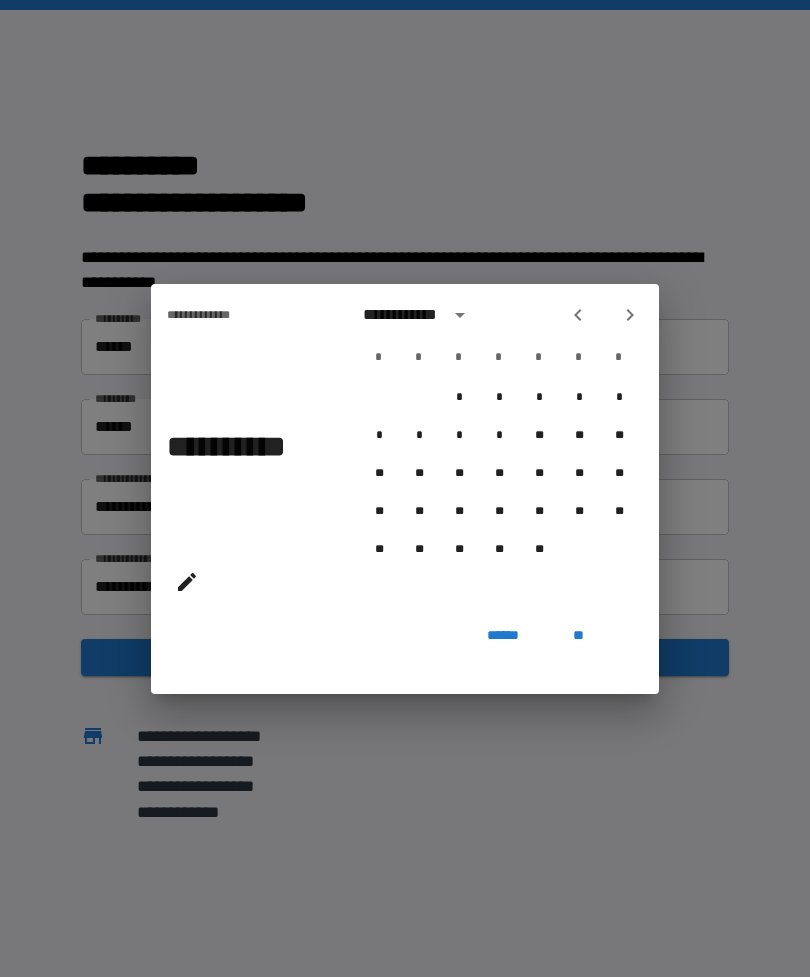 click 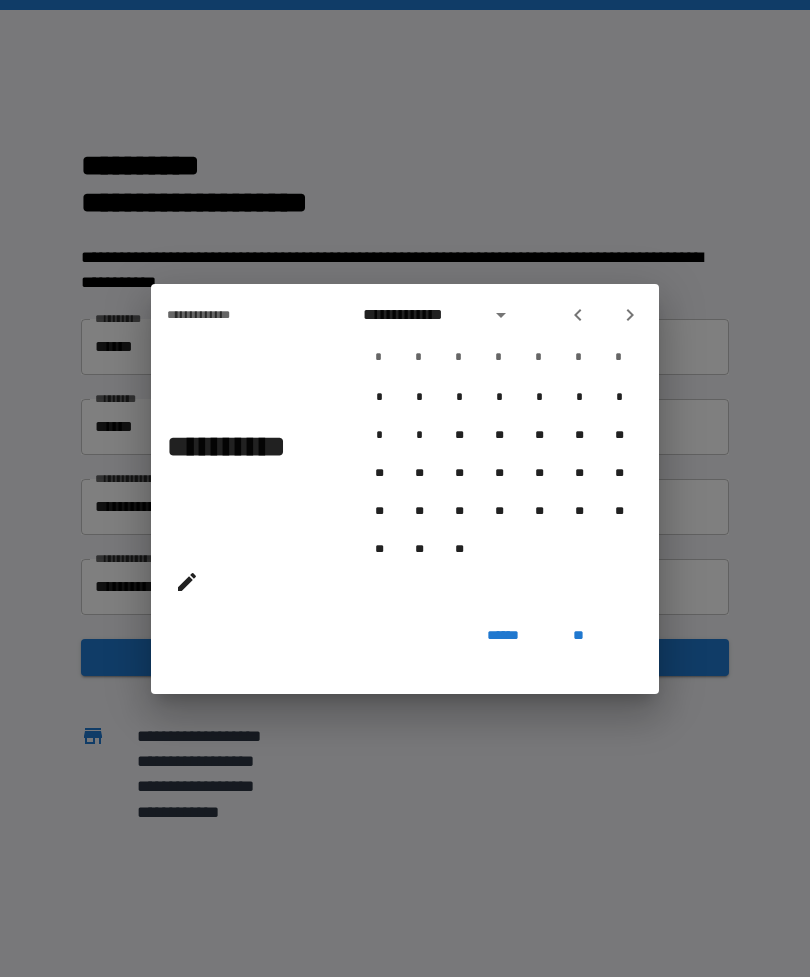 click 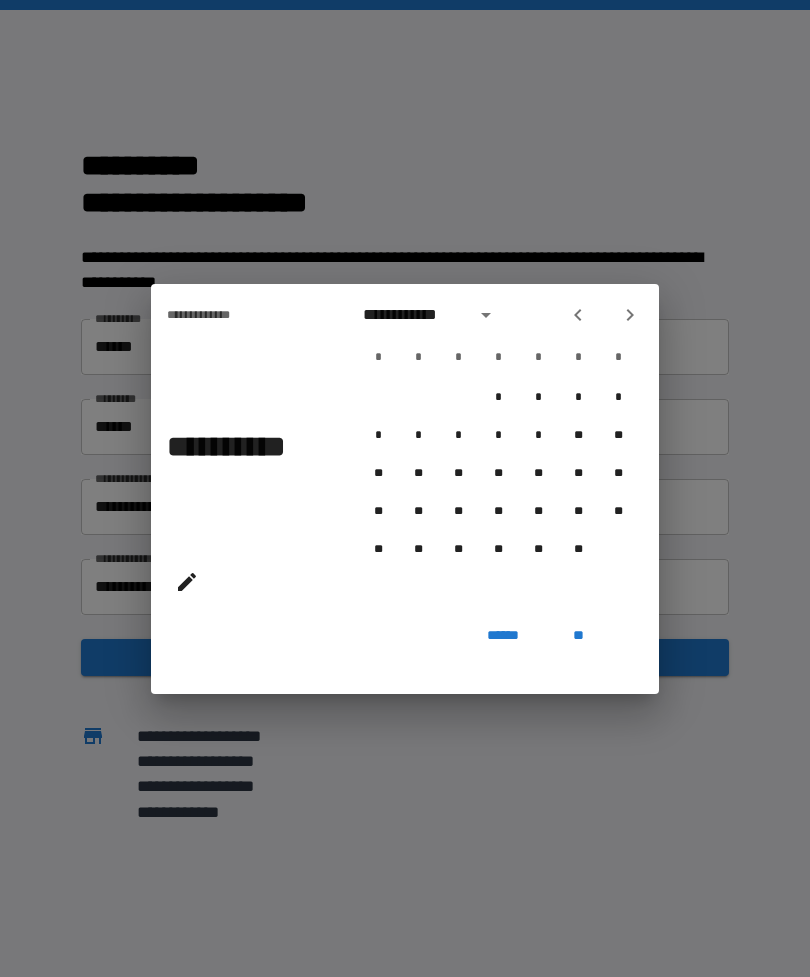 click 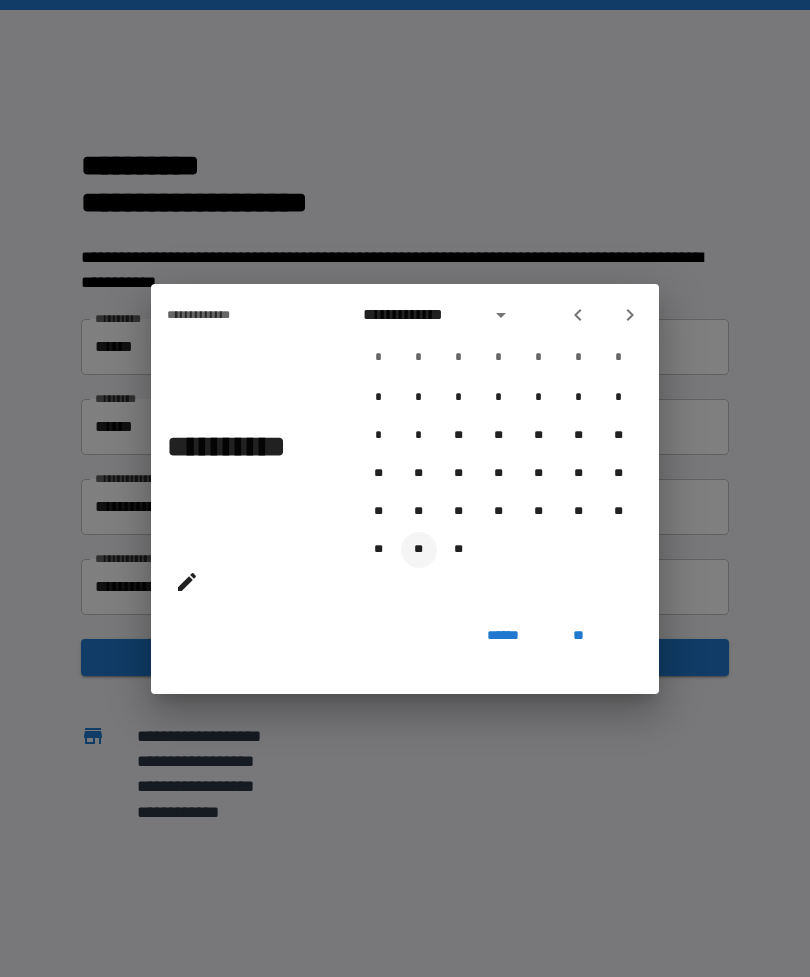 click on "**" at bounding box center (419, 550) 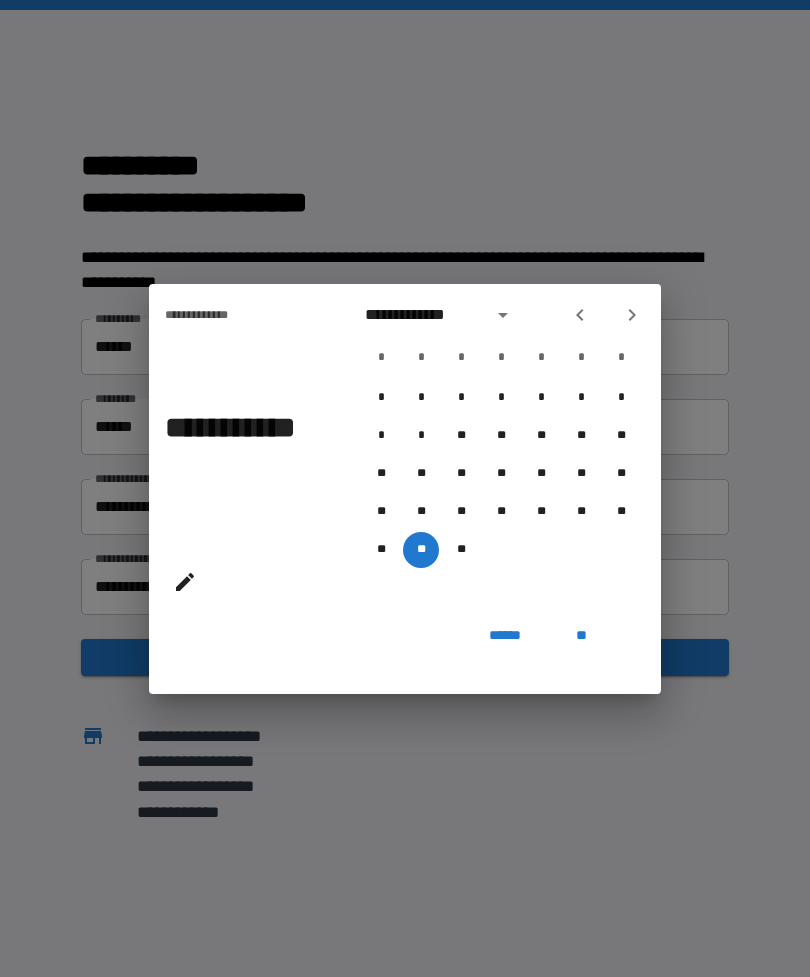 click on "**" at bounding box center [581, 636] 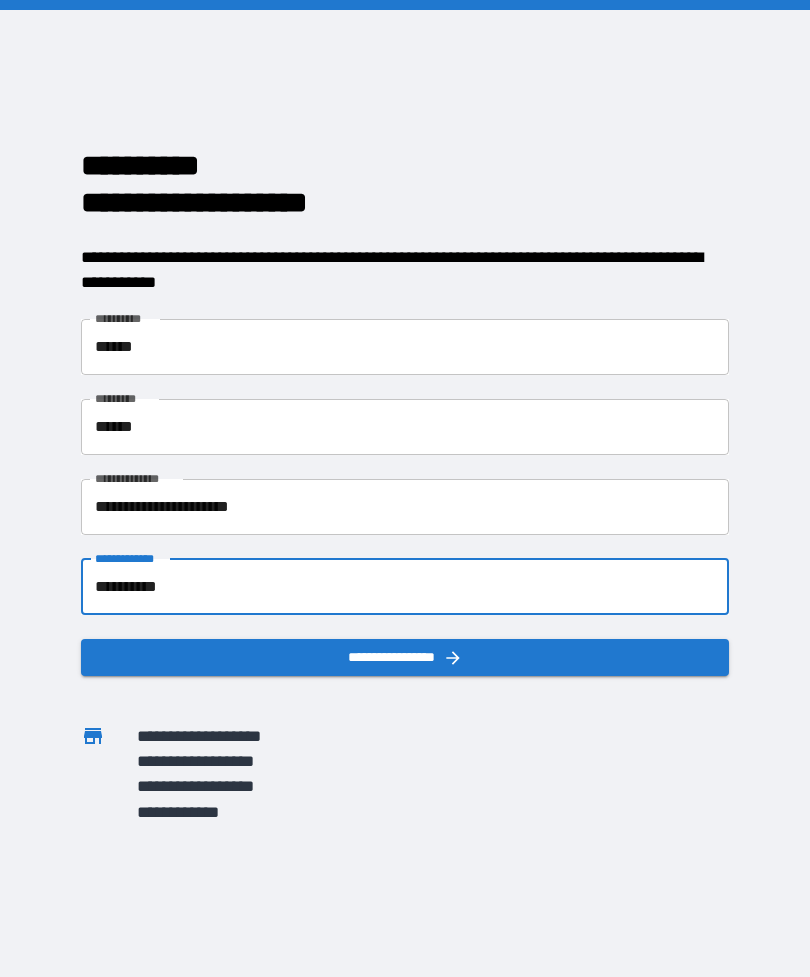 click 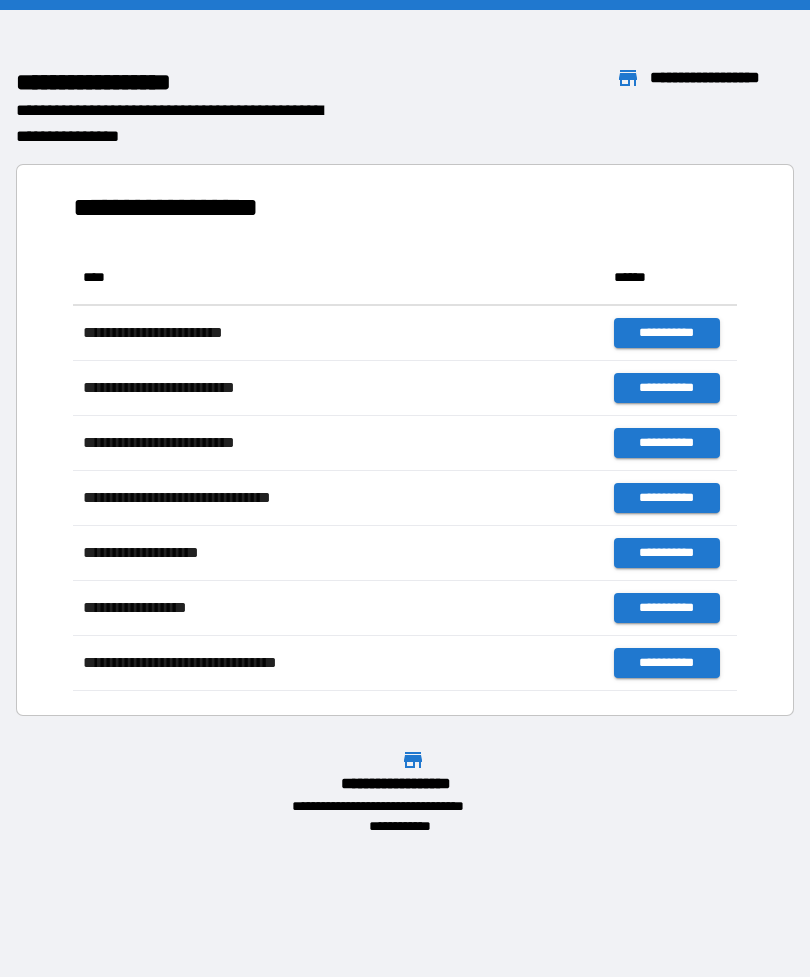 scroll, scrollTop: 1, scrollLeft: 1, axis: both 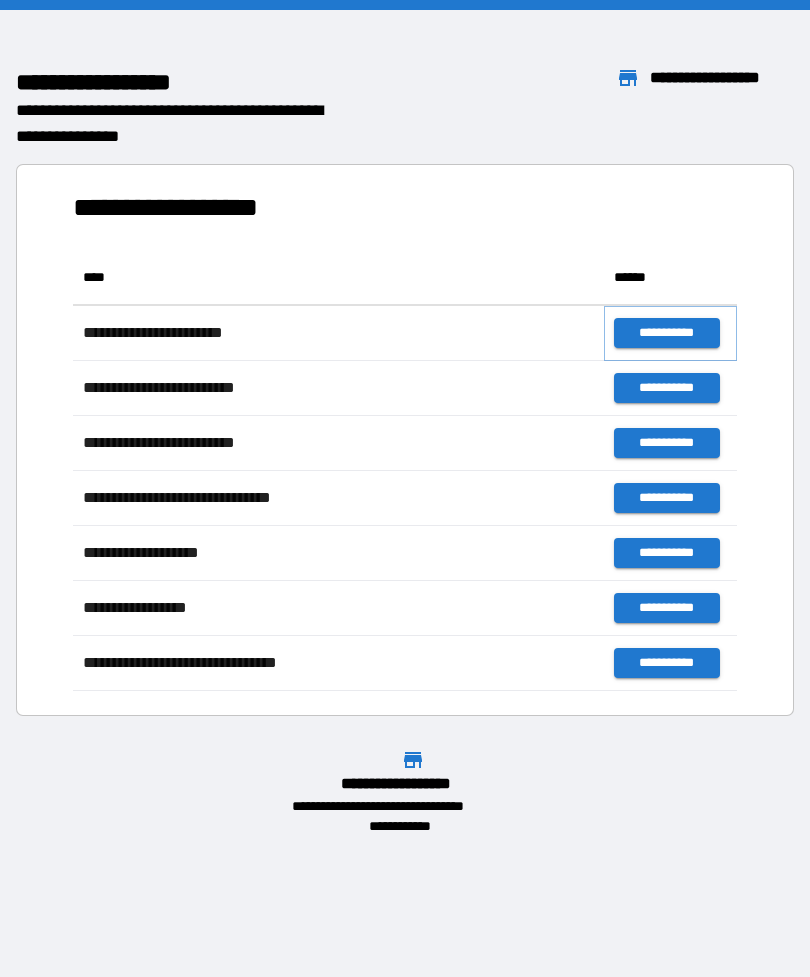 click on "**********" at bounding box center [666, 333] 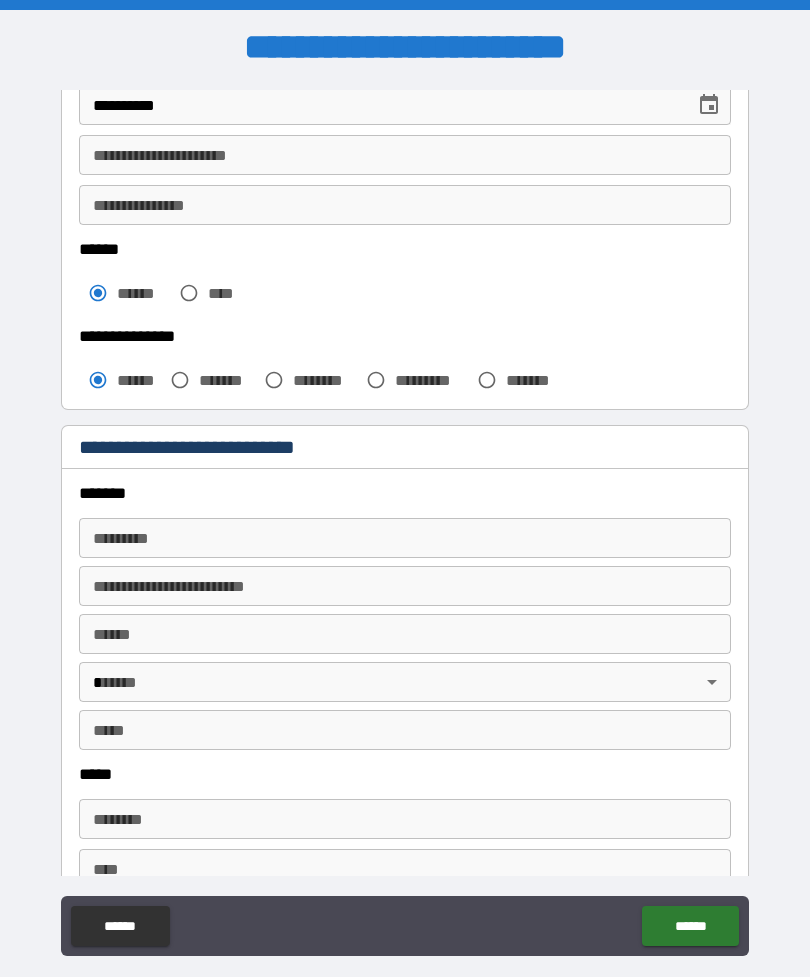 scroll, scrollTop: 403, scrollLeft: 0, axis: vertical 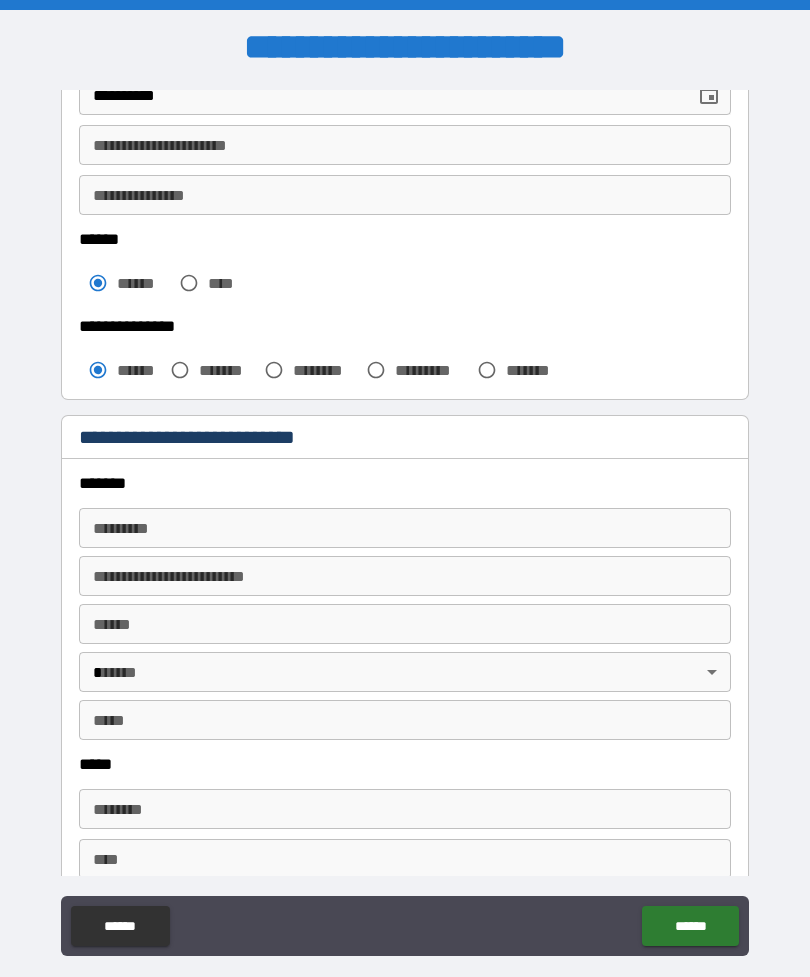 click on "*******   *" at bounding box center (405, 528) 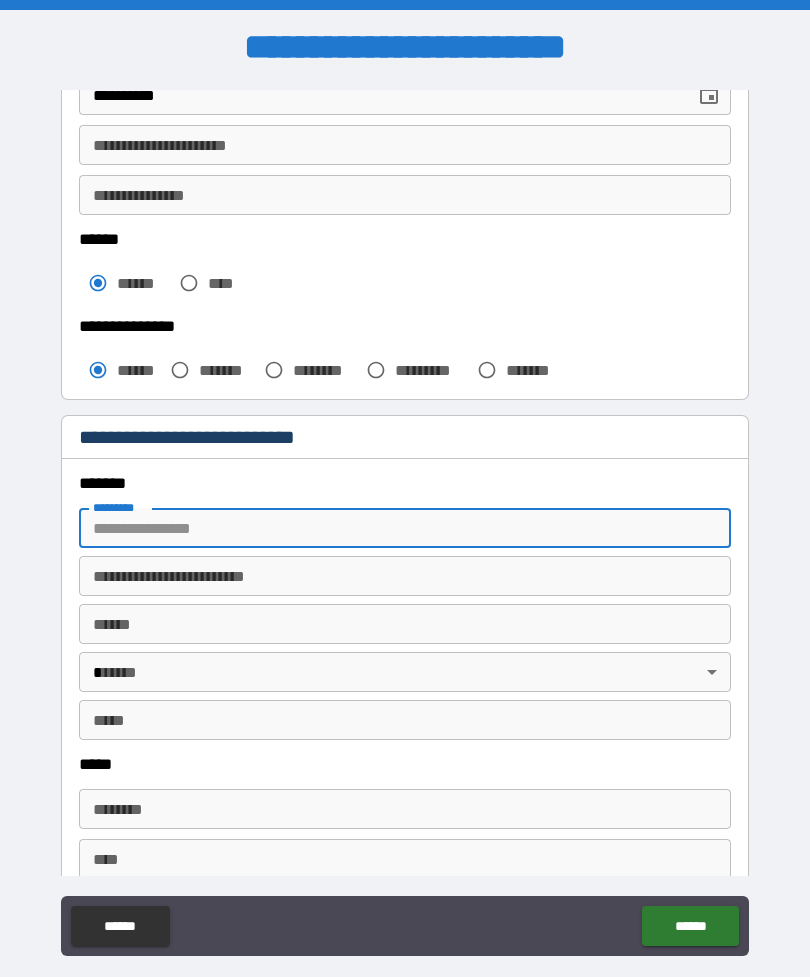 click on "*******   *" at bounding box center (405, 528) 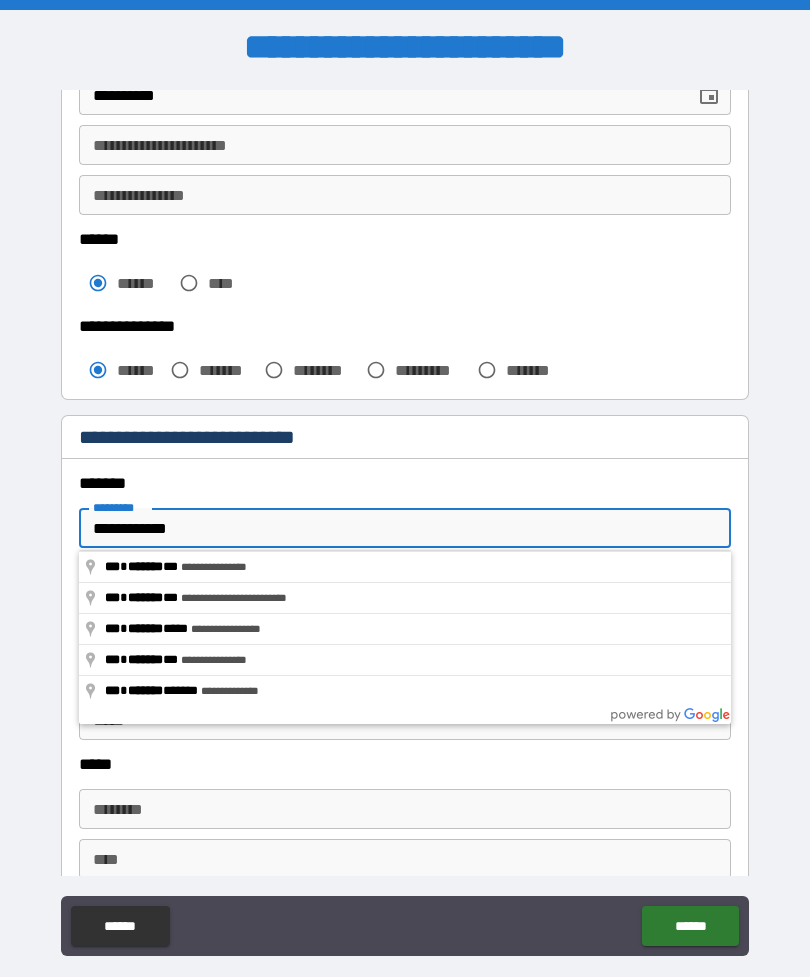 type on "**********" 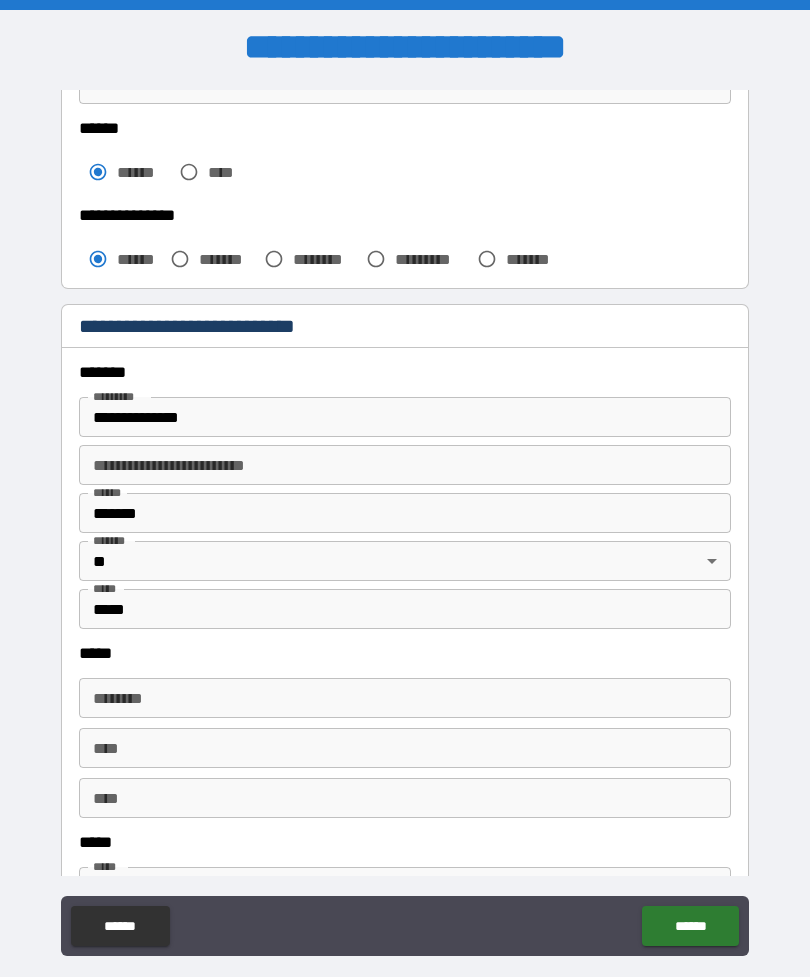 scroll, scrollTop: 524, scrollLeft: 0, axis: vertical 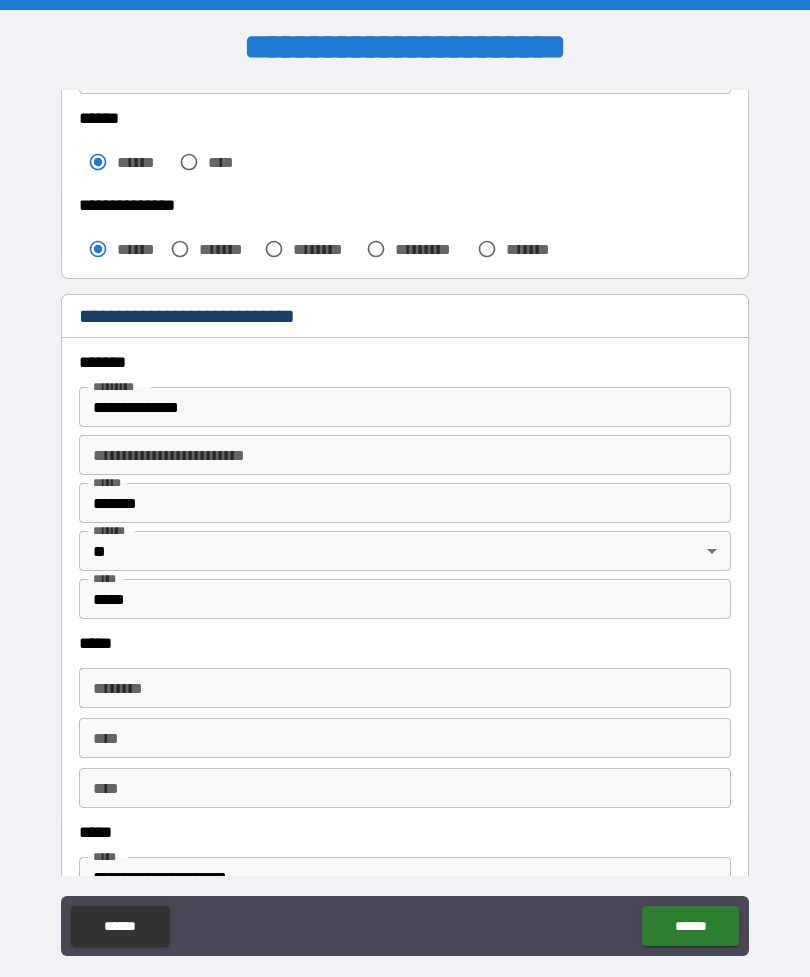 click on "******   *" at bounding box center (405, 688) 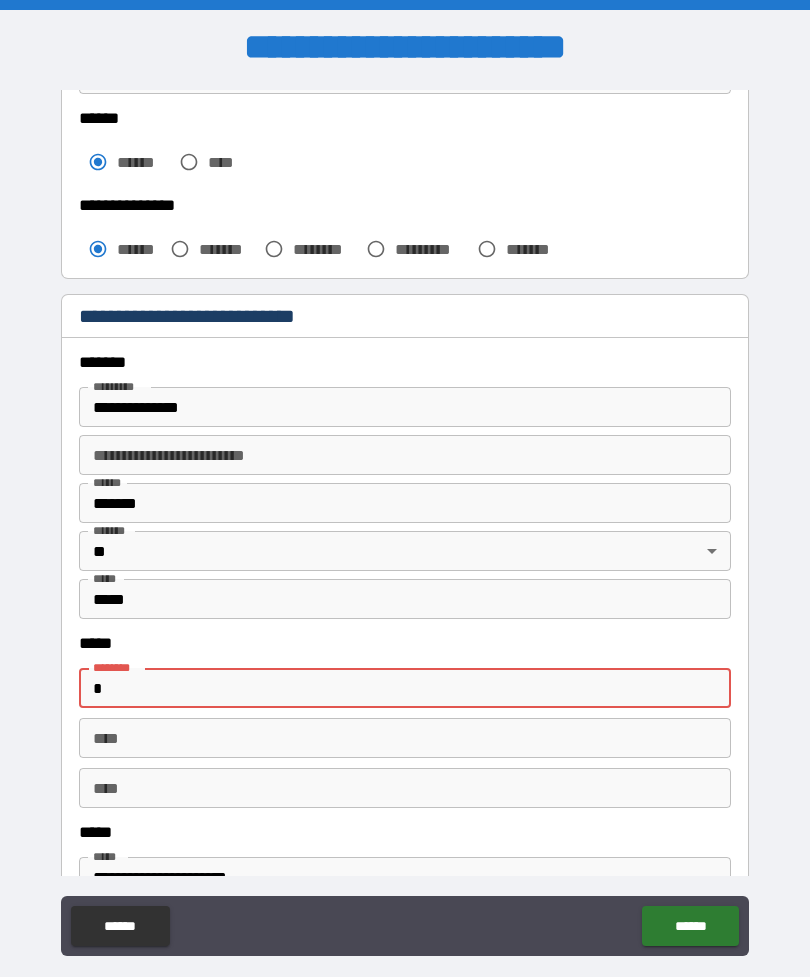 scroll, scrollTop: 41, scrollLeft: 0, axis: vertical 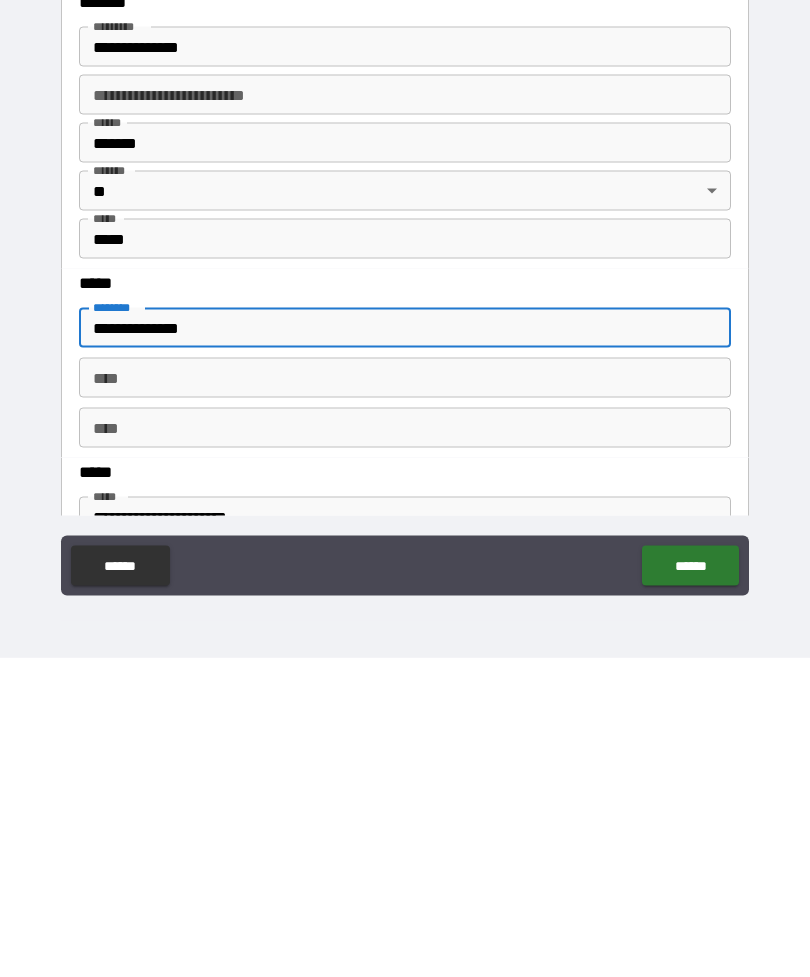 type on "**********" 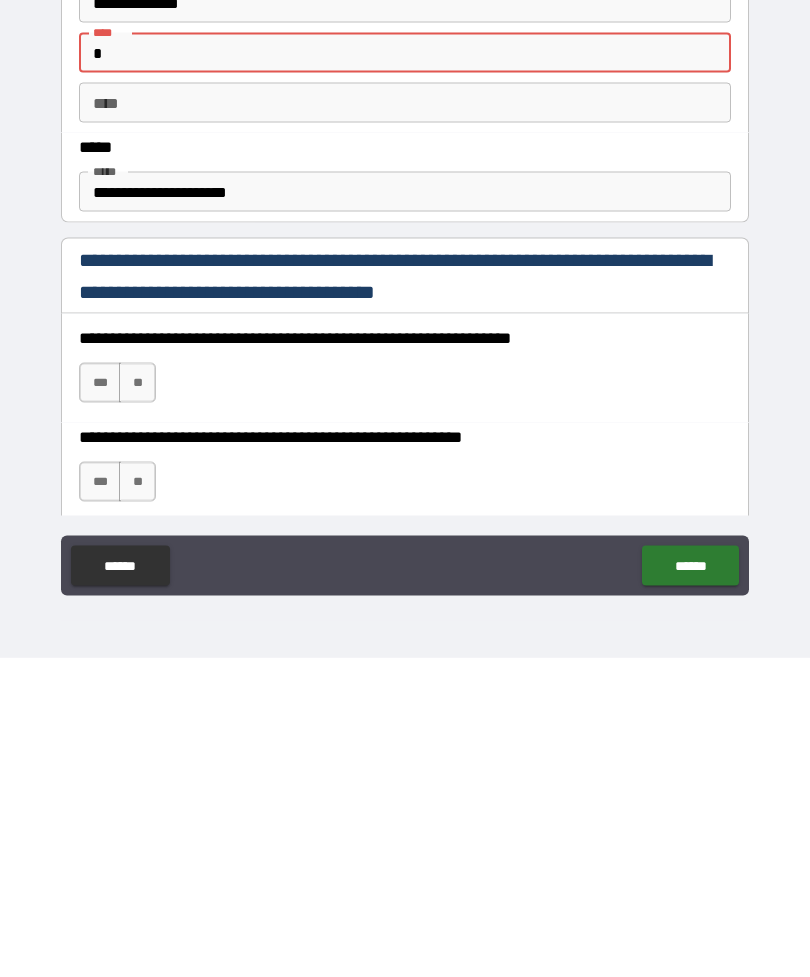 scroll, scrollTop: 860, scrollLeft: 0, axis: vertical 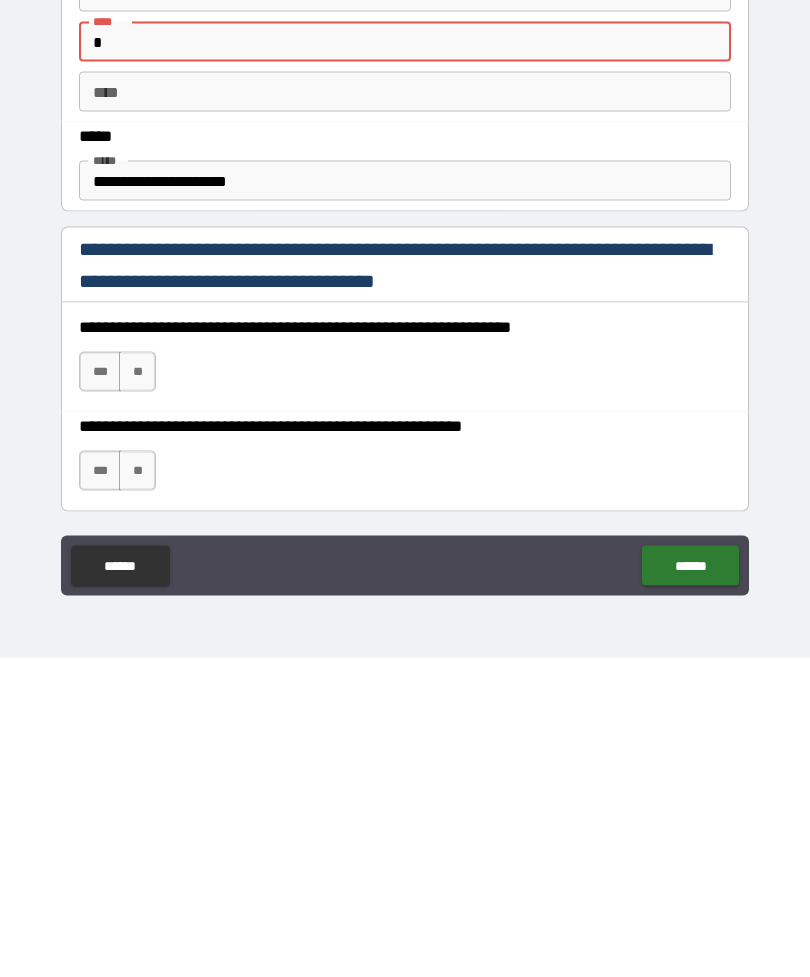 click on "***" at bounding box center [100, 691] 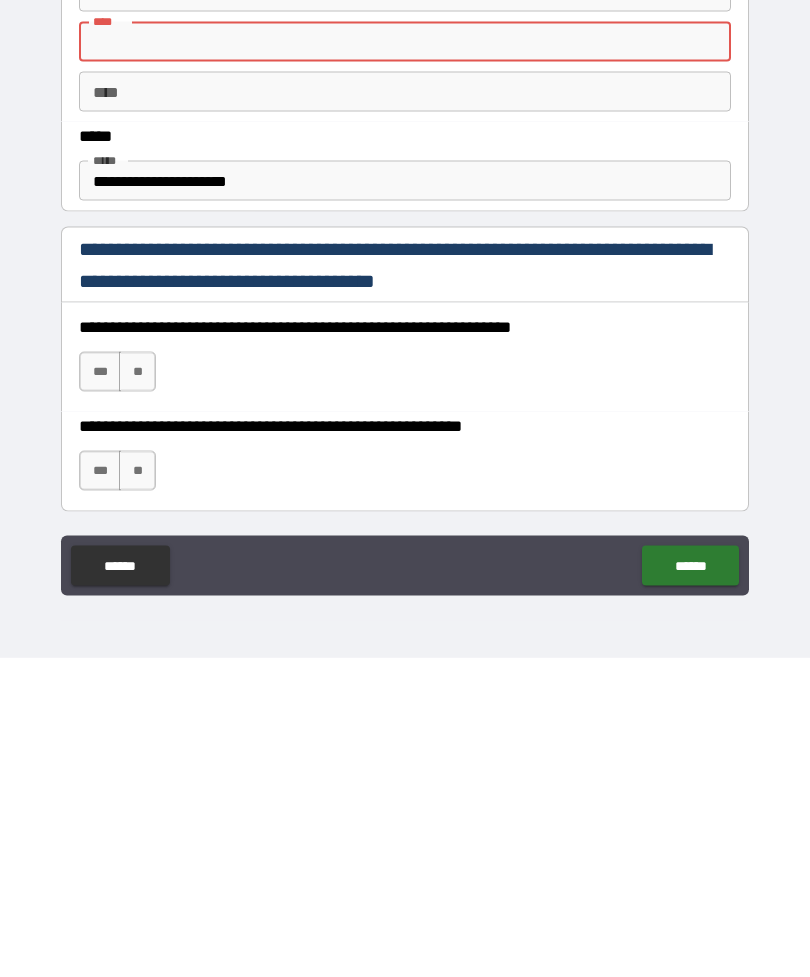 scroll, scrollTop: 64, scrollLeft: 0, axis: vertical 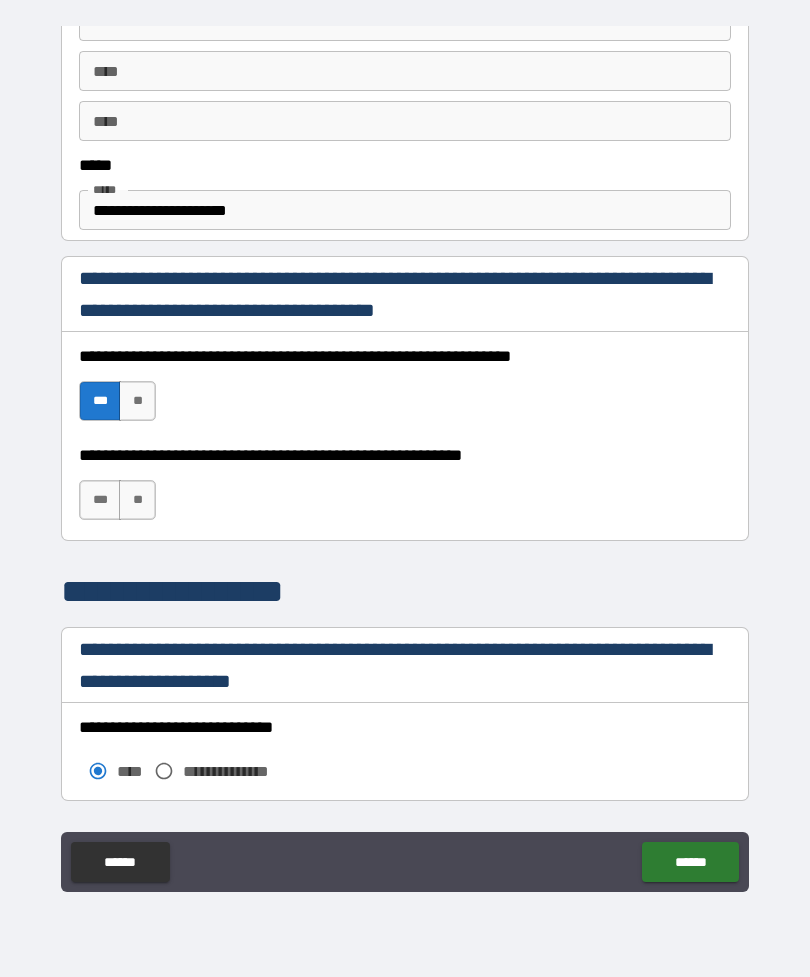 click on "**********" at bounding box center (405, 490) 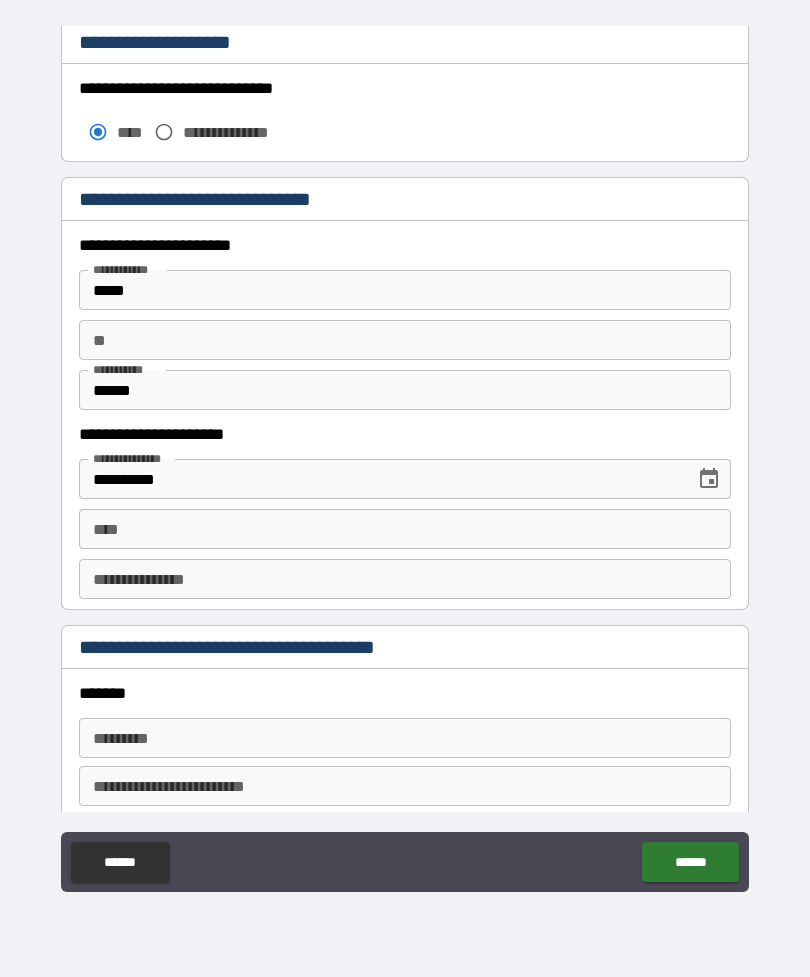 scroll, scrollTop: 1771, scrollLeft: 0, axis: vertical 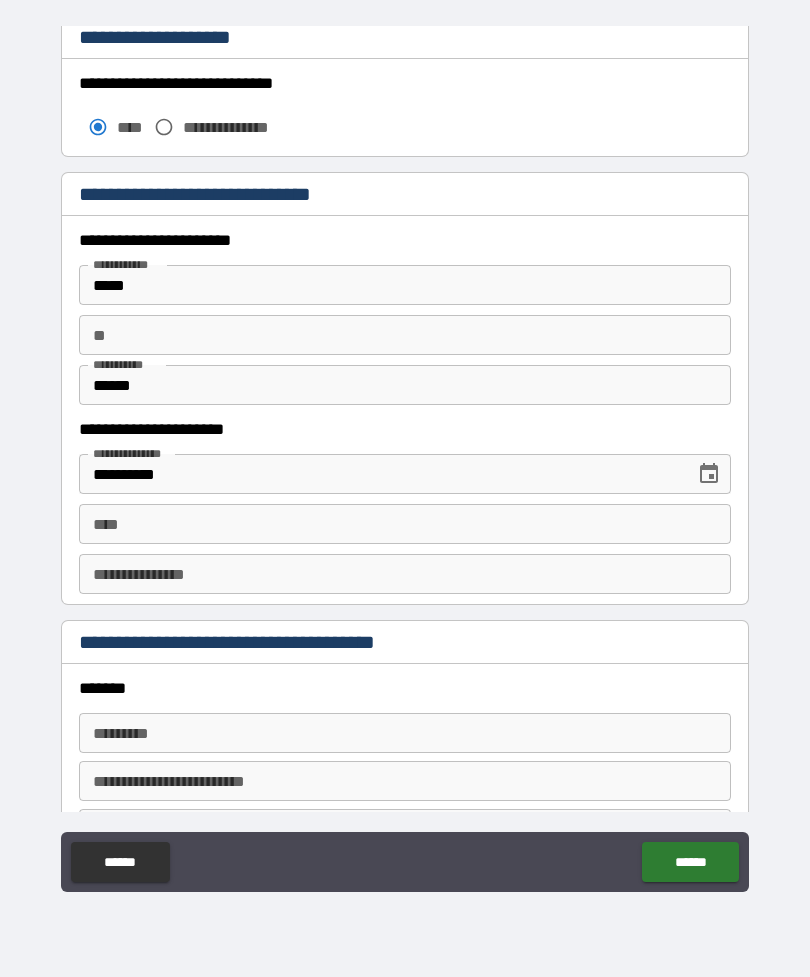 click on "****" at bounding box center (405, 524) 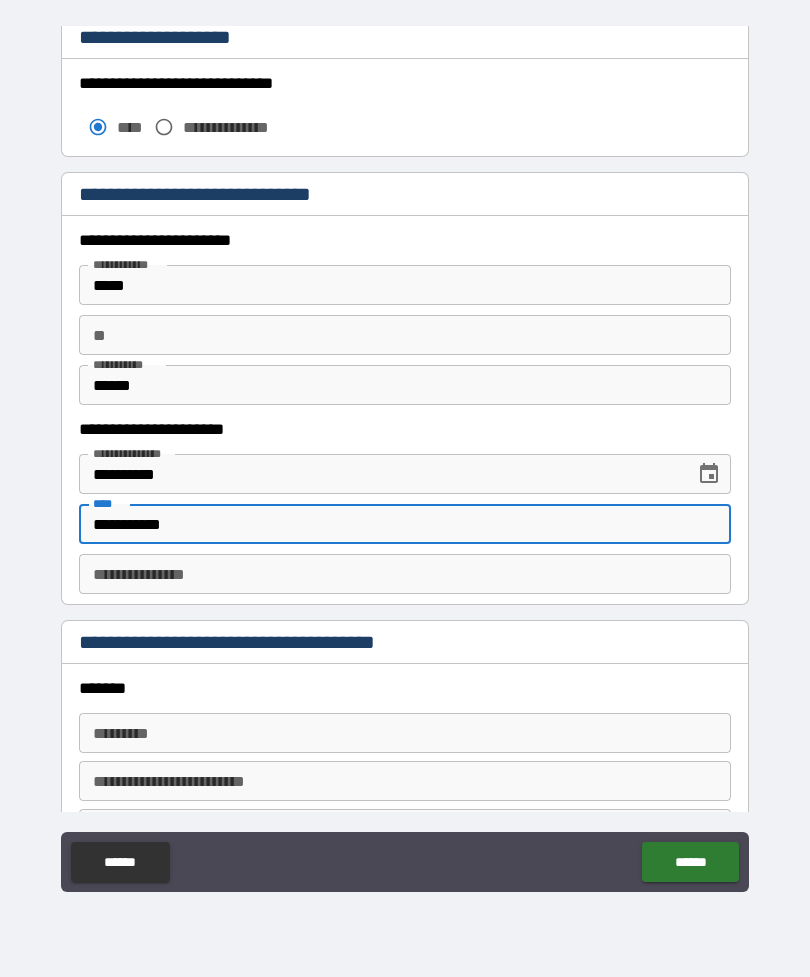 type on "**********" 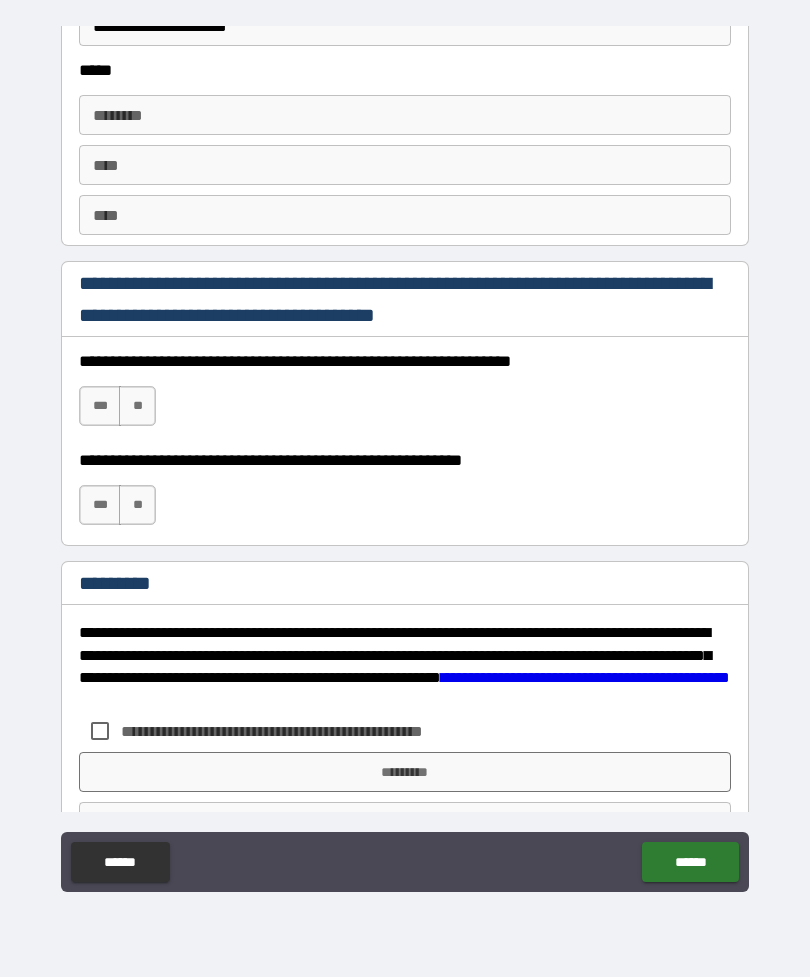 scroll, scrollTop: 2775, scrollLeft: 0, axis: vertical 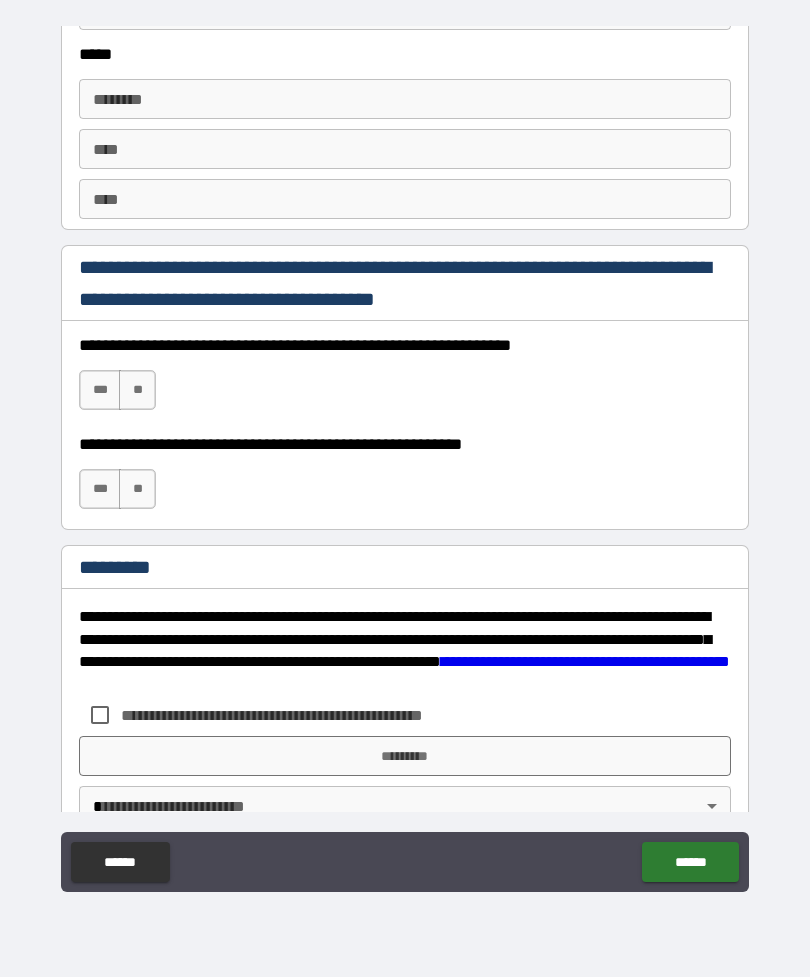 click on "***" at bounding box center [100, 390] 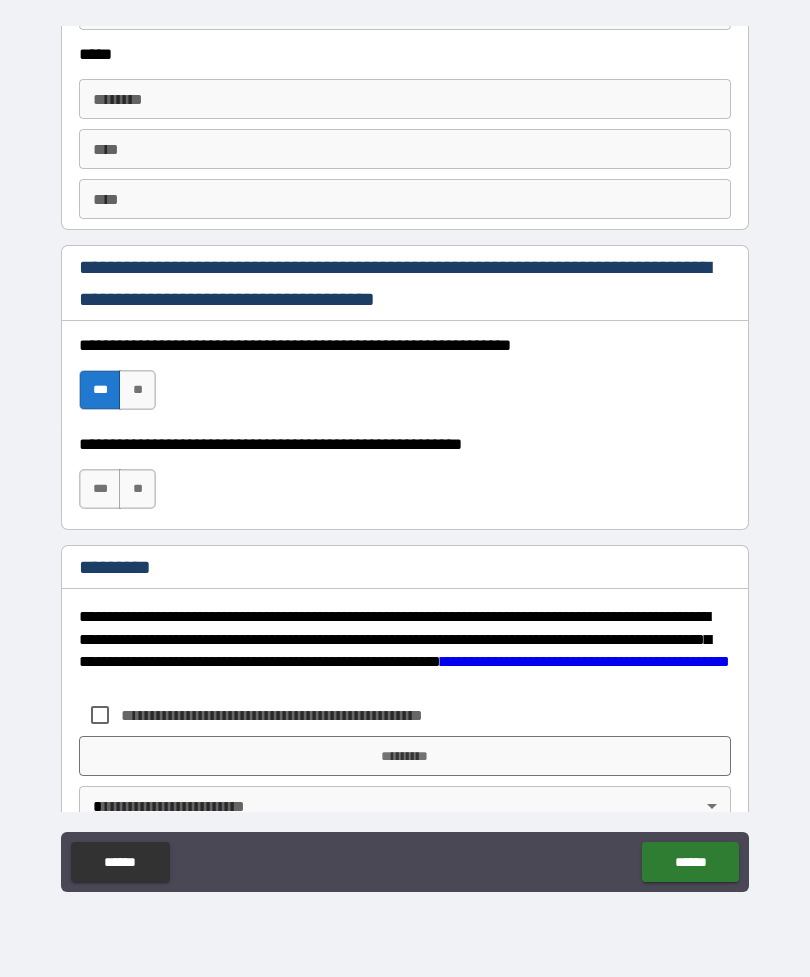 click on "***" at bounding box center [100, 489] 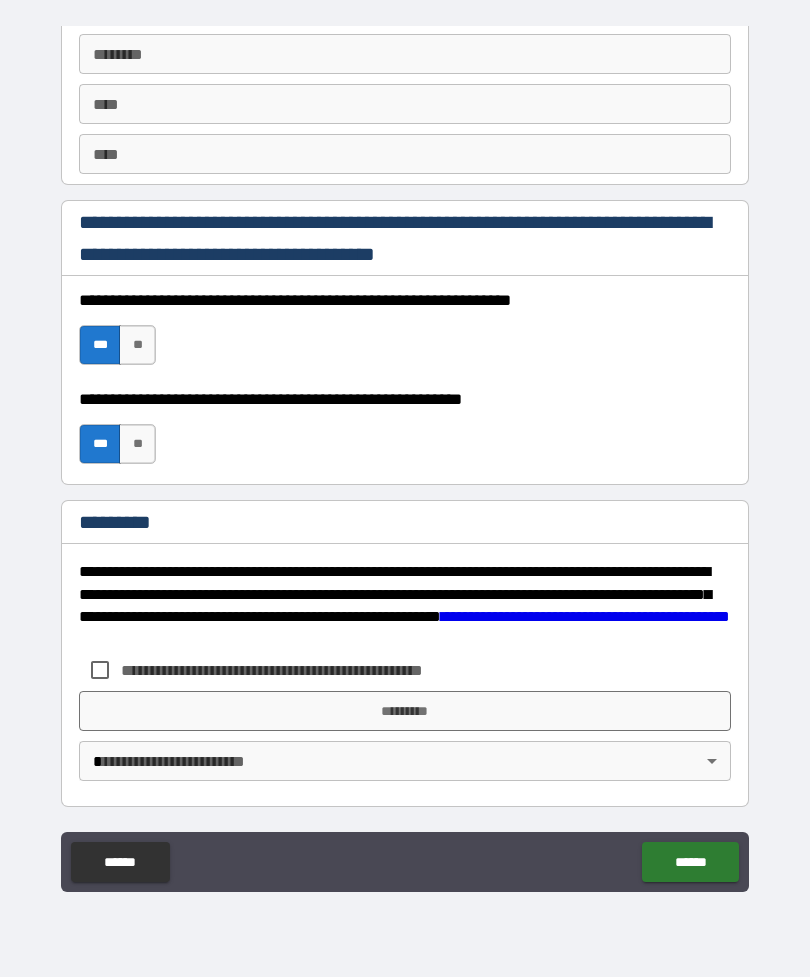 scroll, scrollTop: 2820, scrollLeft: 0, axis: vertical 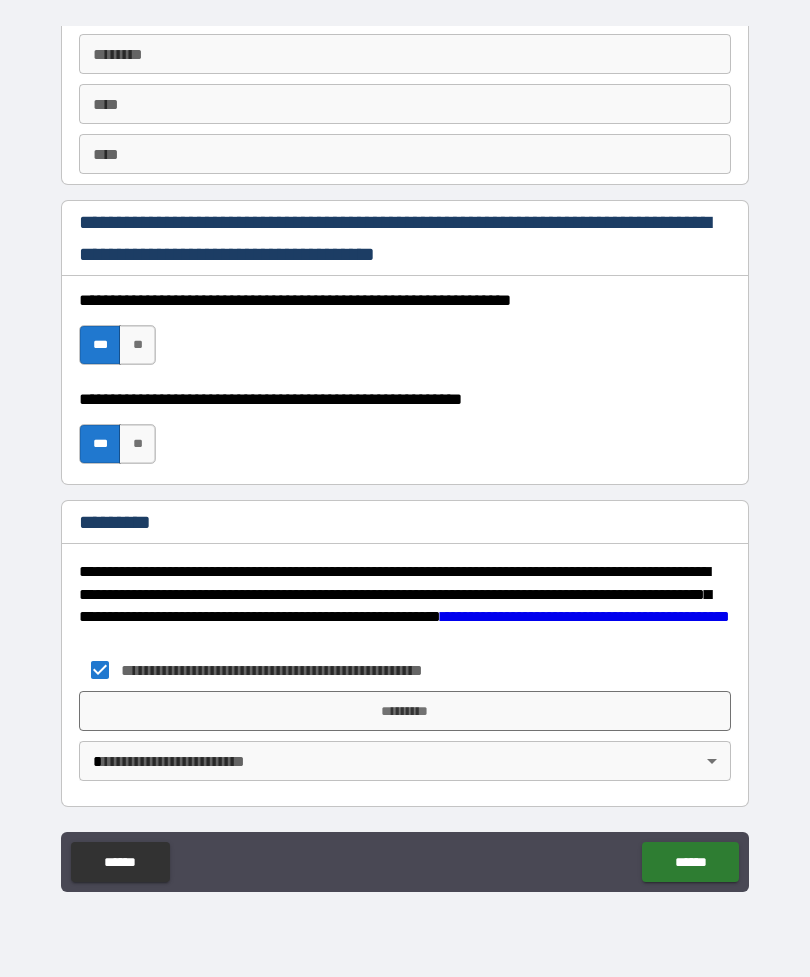 click on "*********" at bounding box center (405, 711) 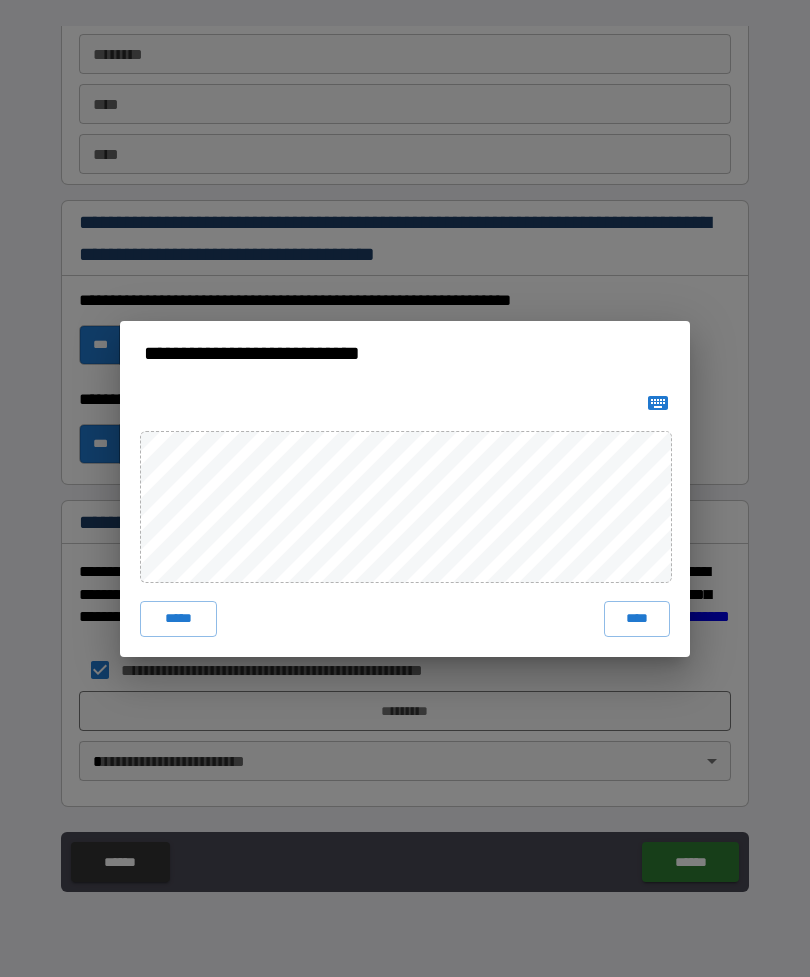 click on "*****" at bounding box center [178, 619] 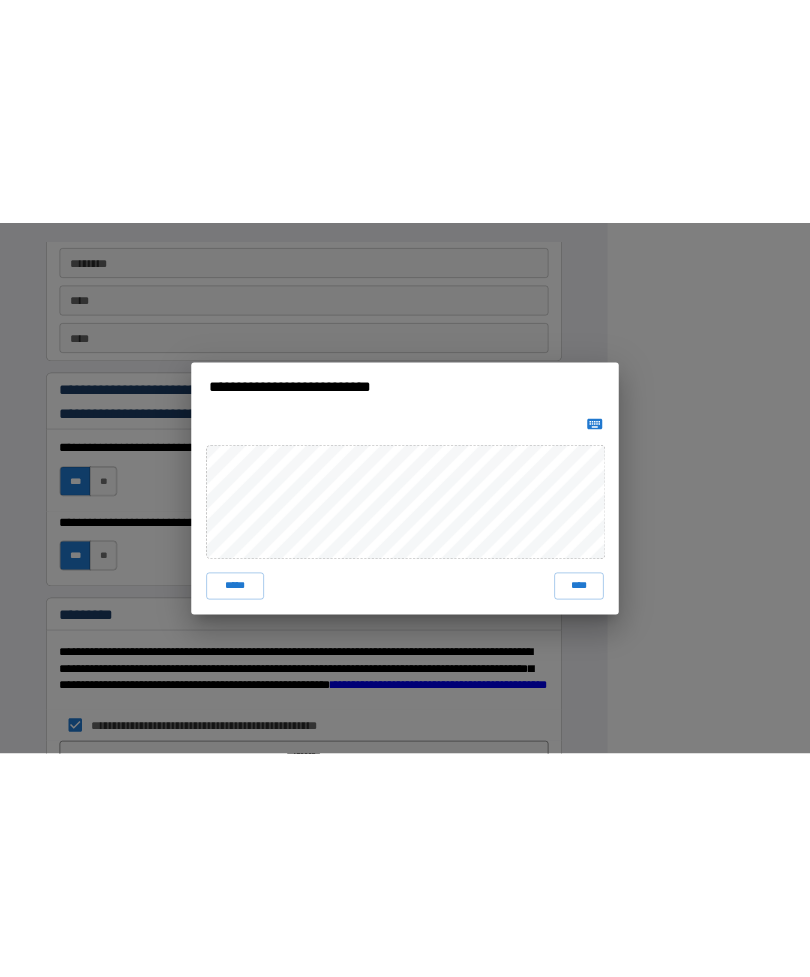 scroll, scrollTop: 2799, scrollLeft: 0, axis: vertical 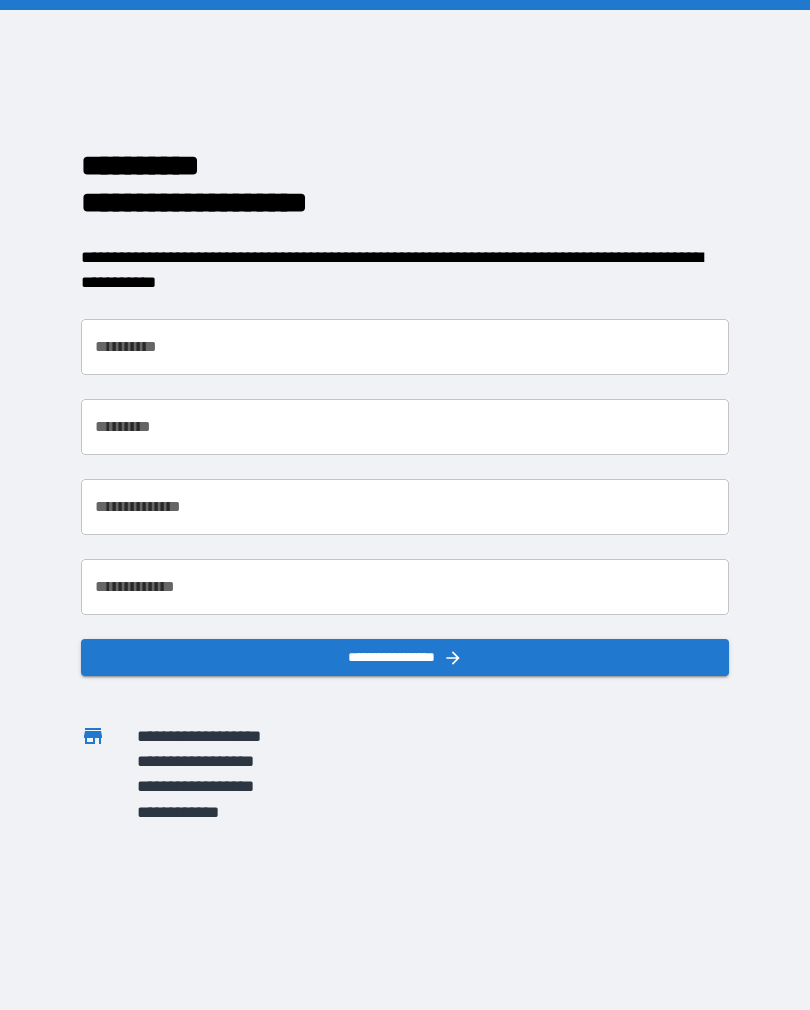 click on "**********" at bounding box center (405, 347) 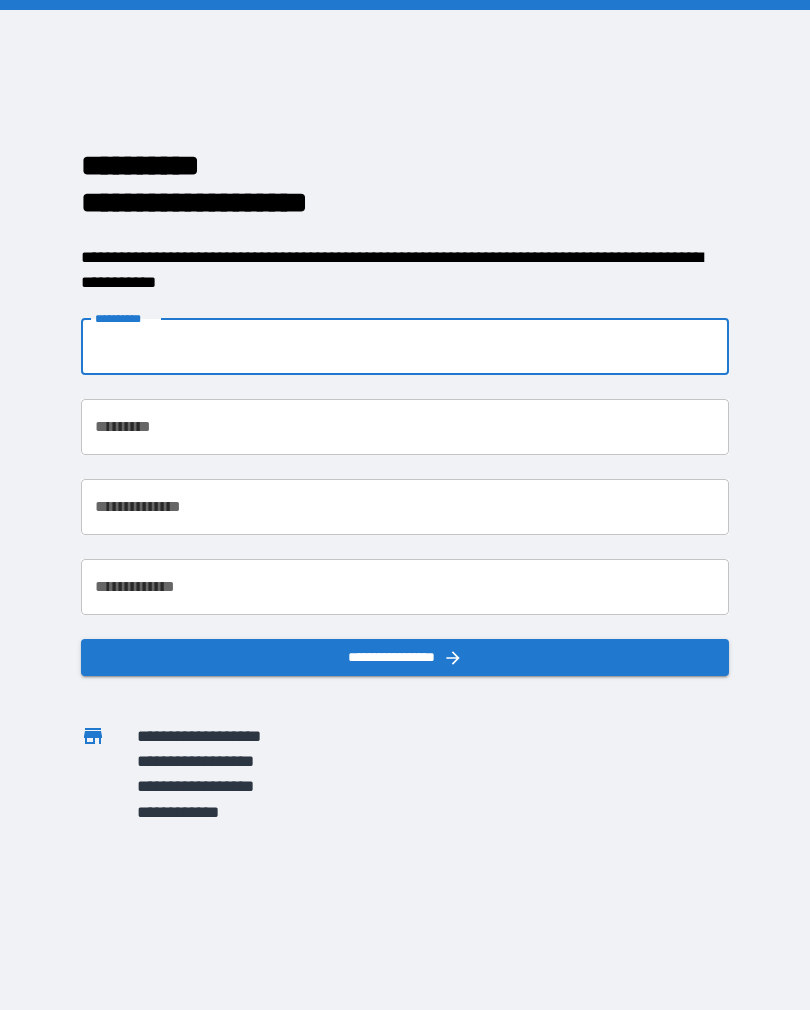 type on "***" 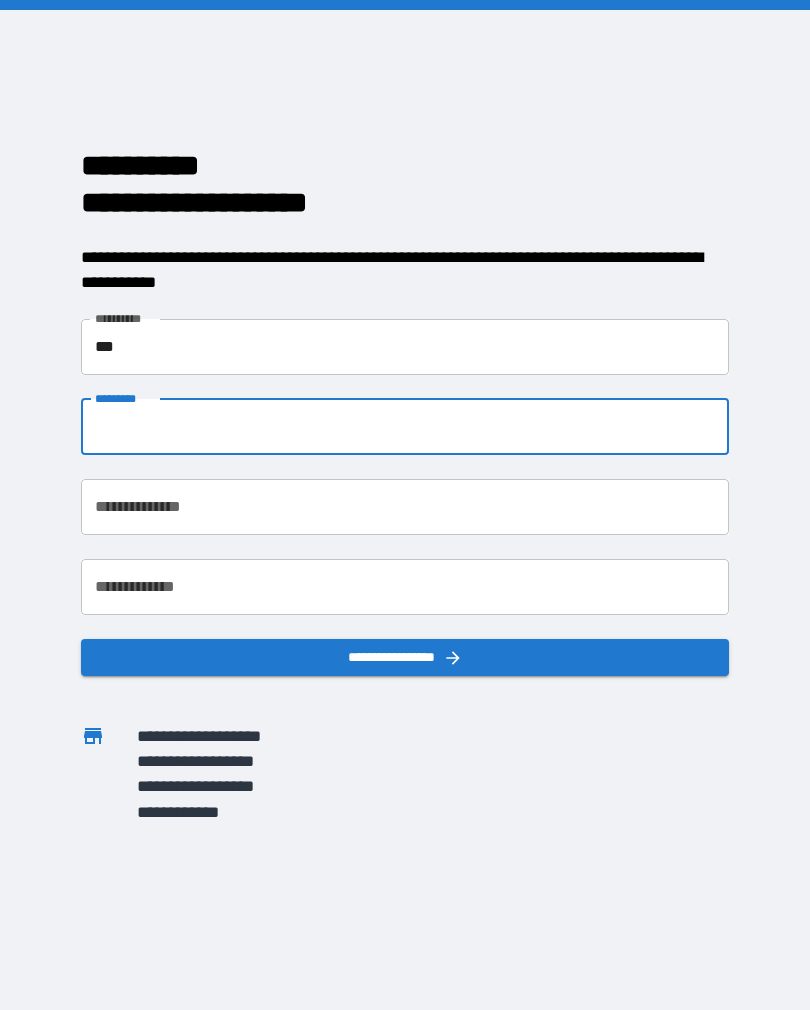 type on "******" 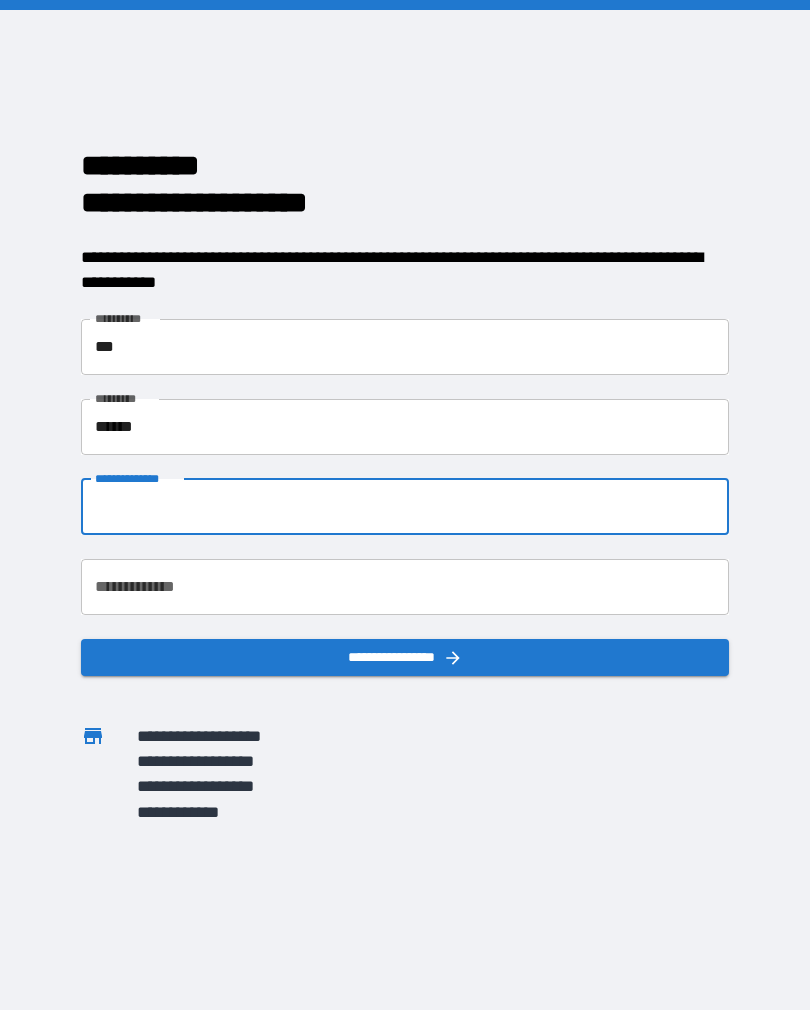 click on "**********" at bounding box center [405, 507] 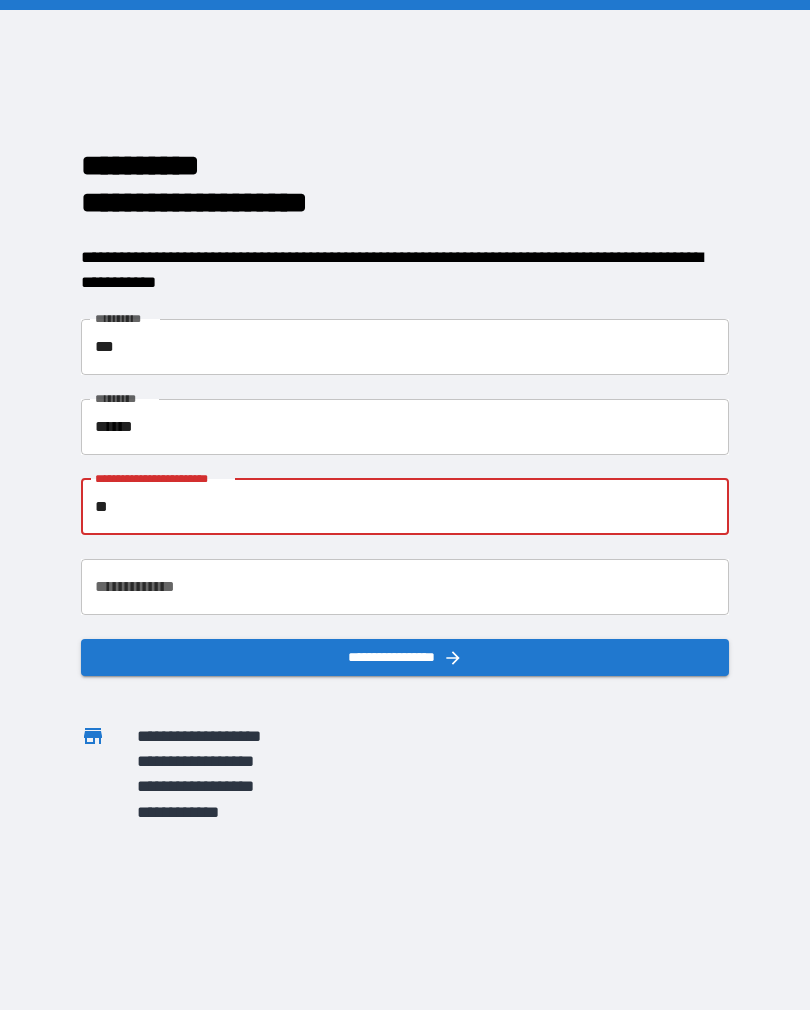 type on "*" 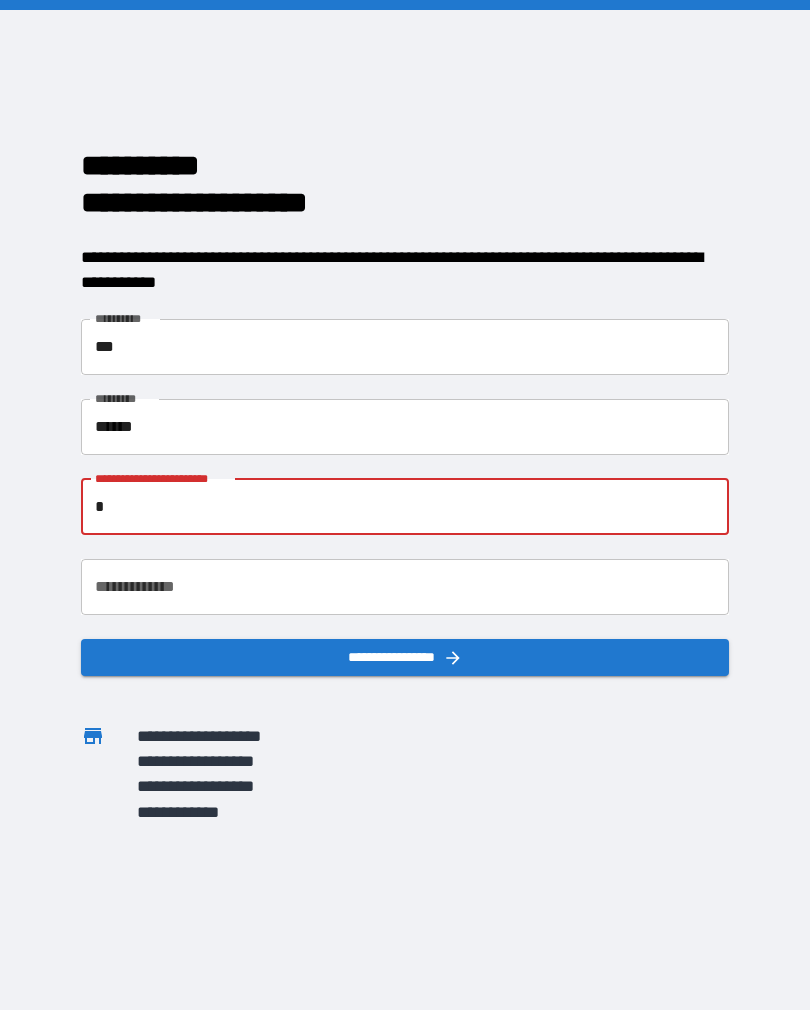 type 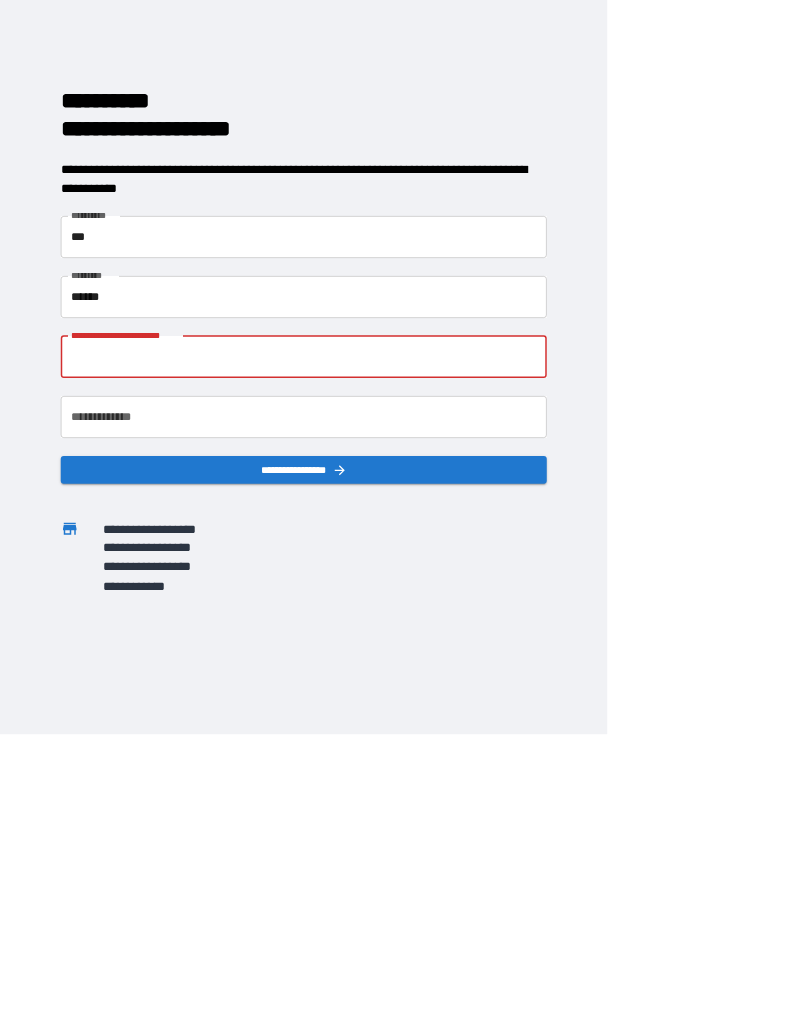 scroll, scrollTop: 0, scrollLeft: 0, axis: both 